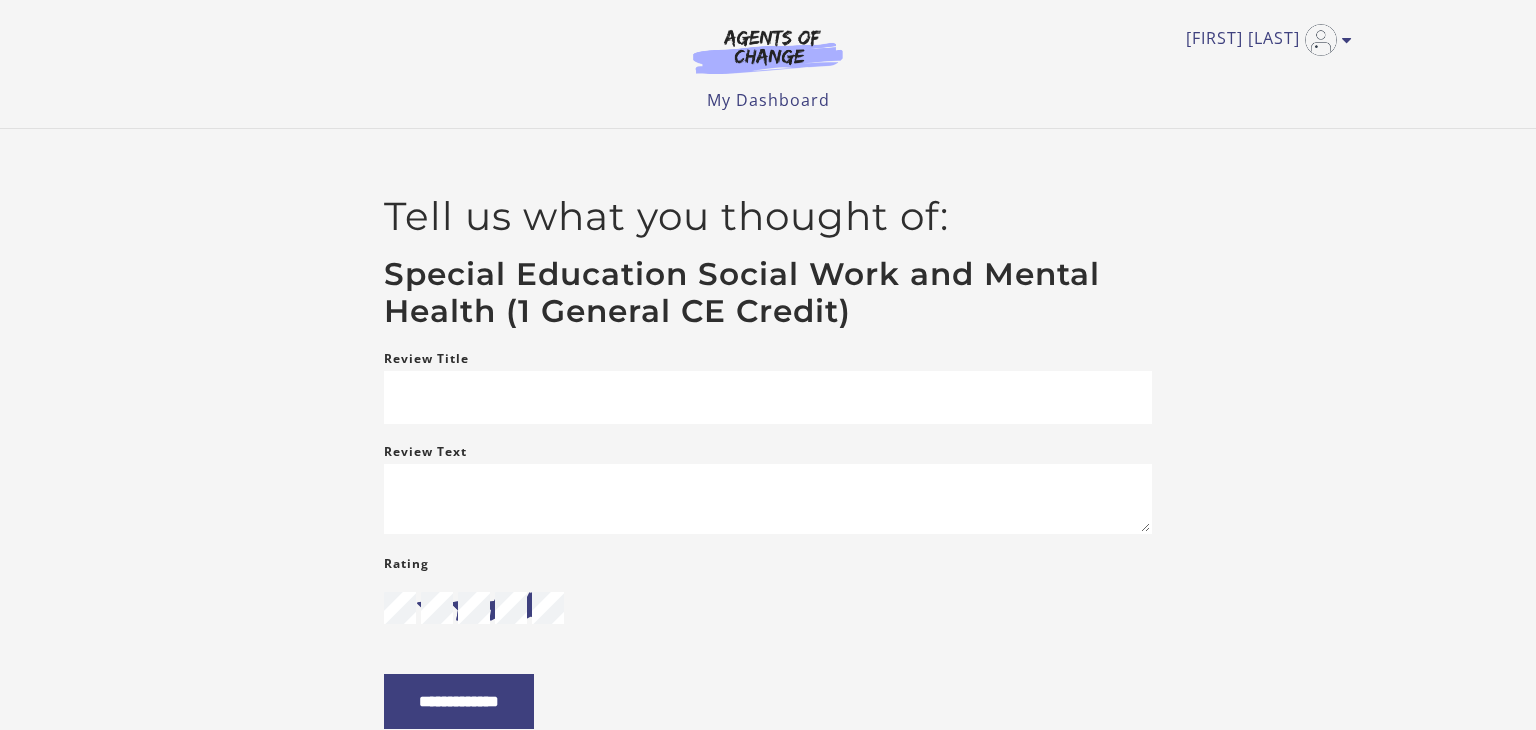 scroll, scrollTop: 64, scrollLeft: 0, axis: vertical 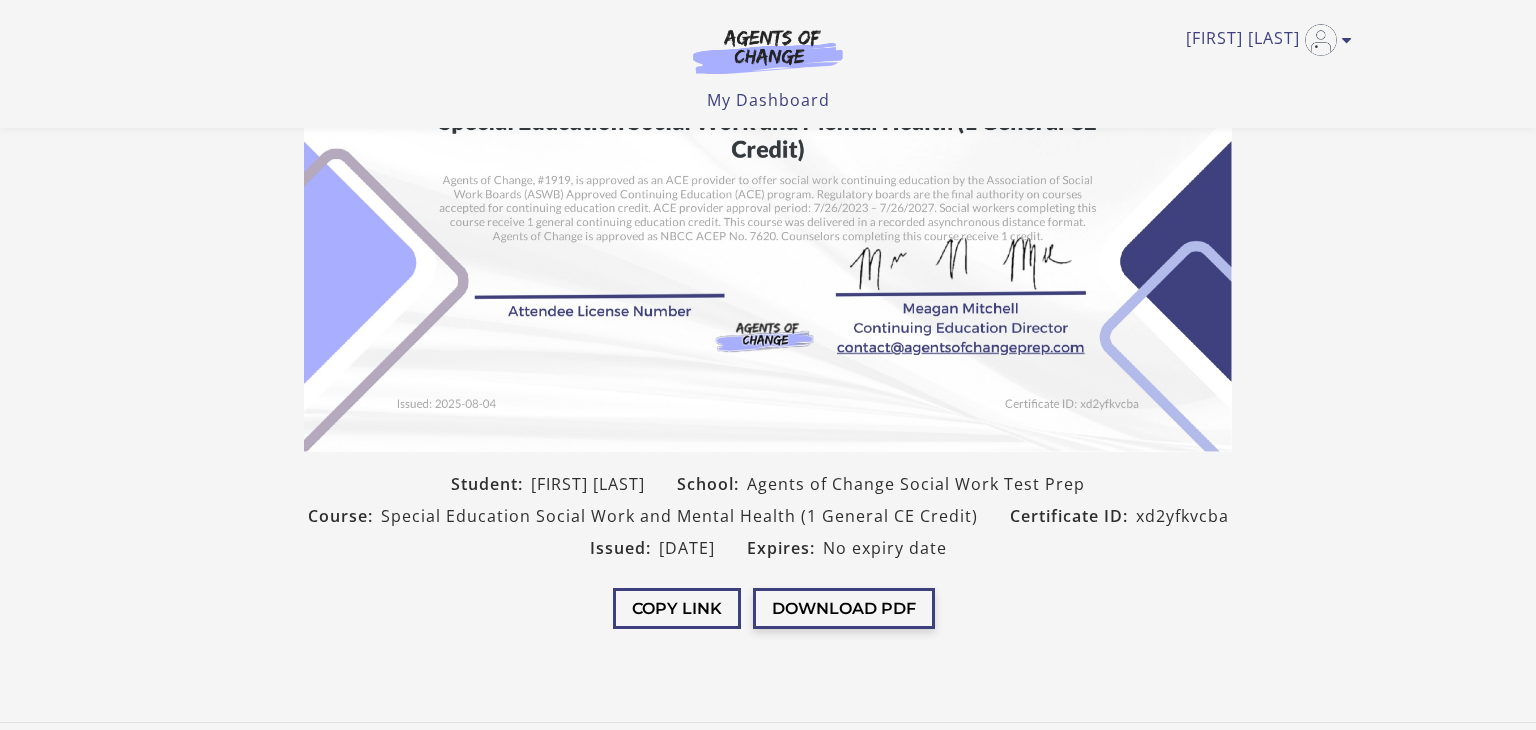 click on "Download PDF" at bounding box center (844, 608) 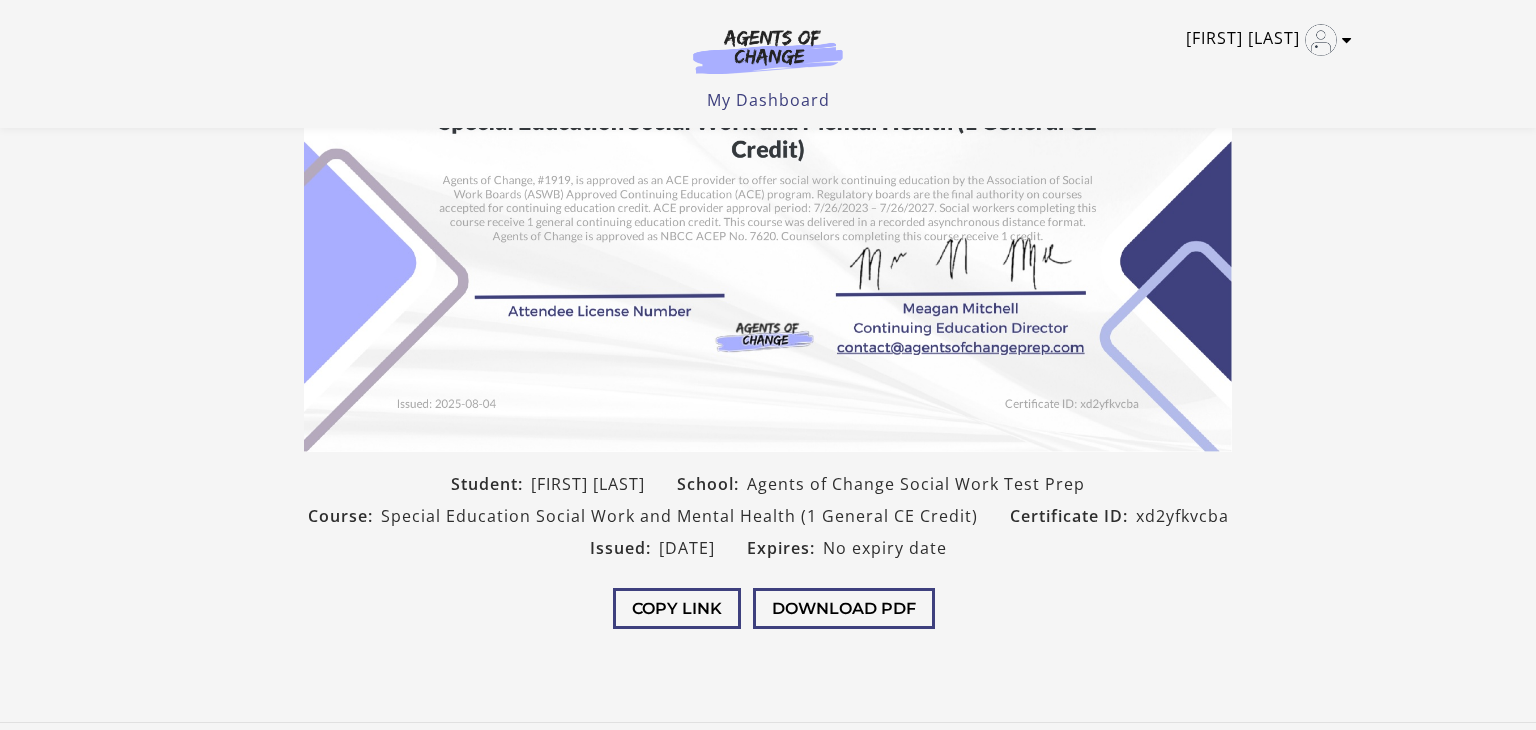 click at bounding box center (1347, 40) 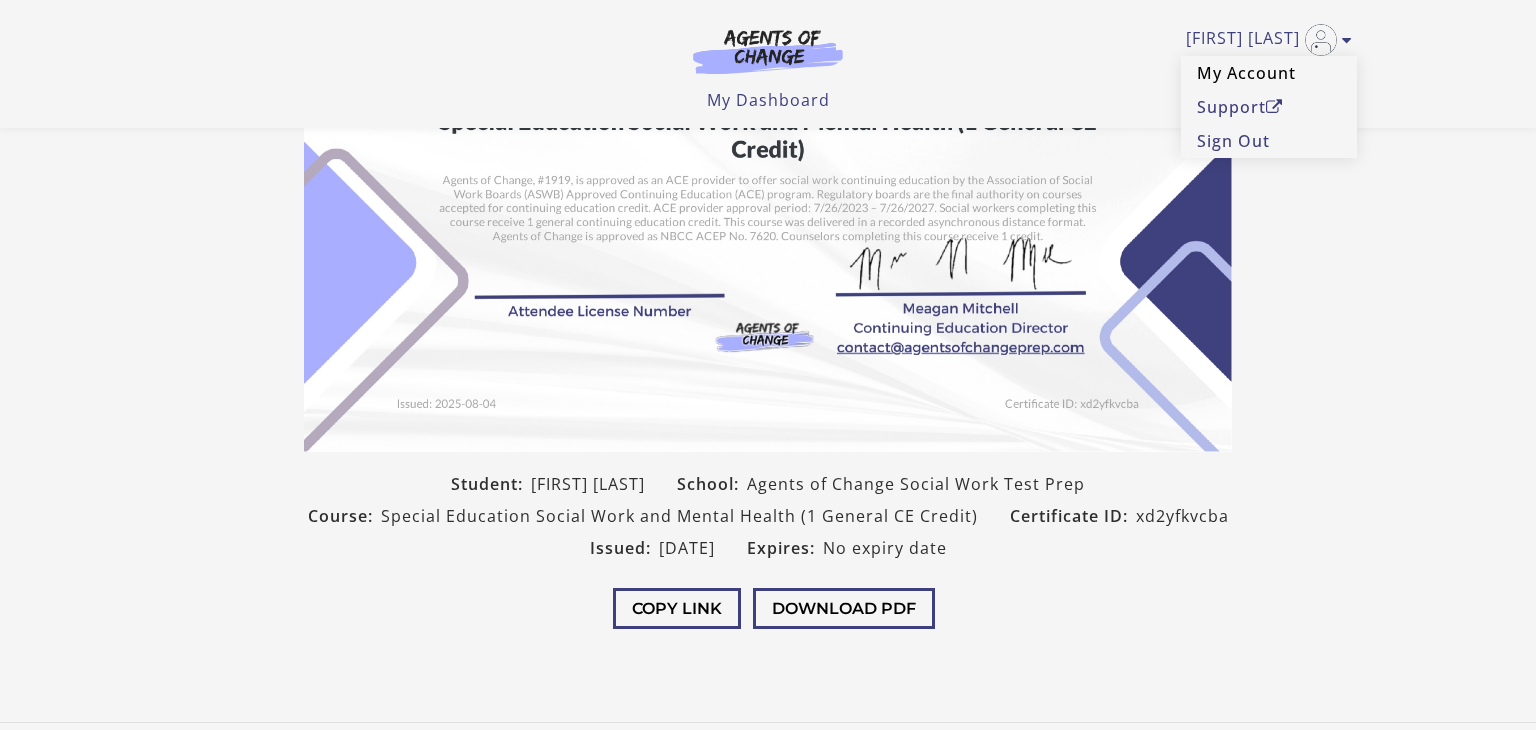 click on "My Account" at bounding box center (1269, 73) 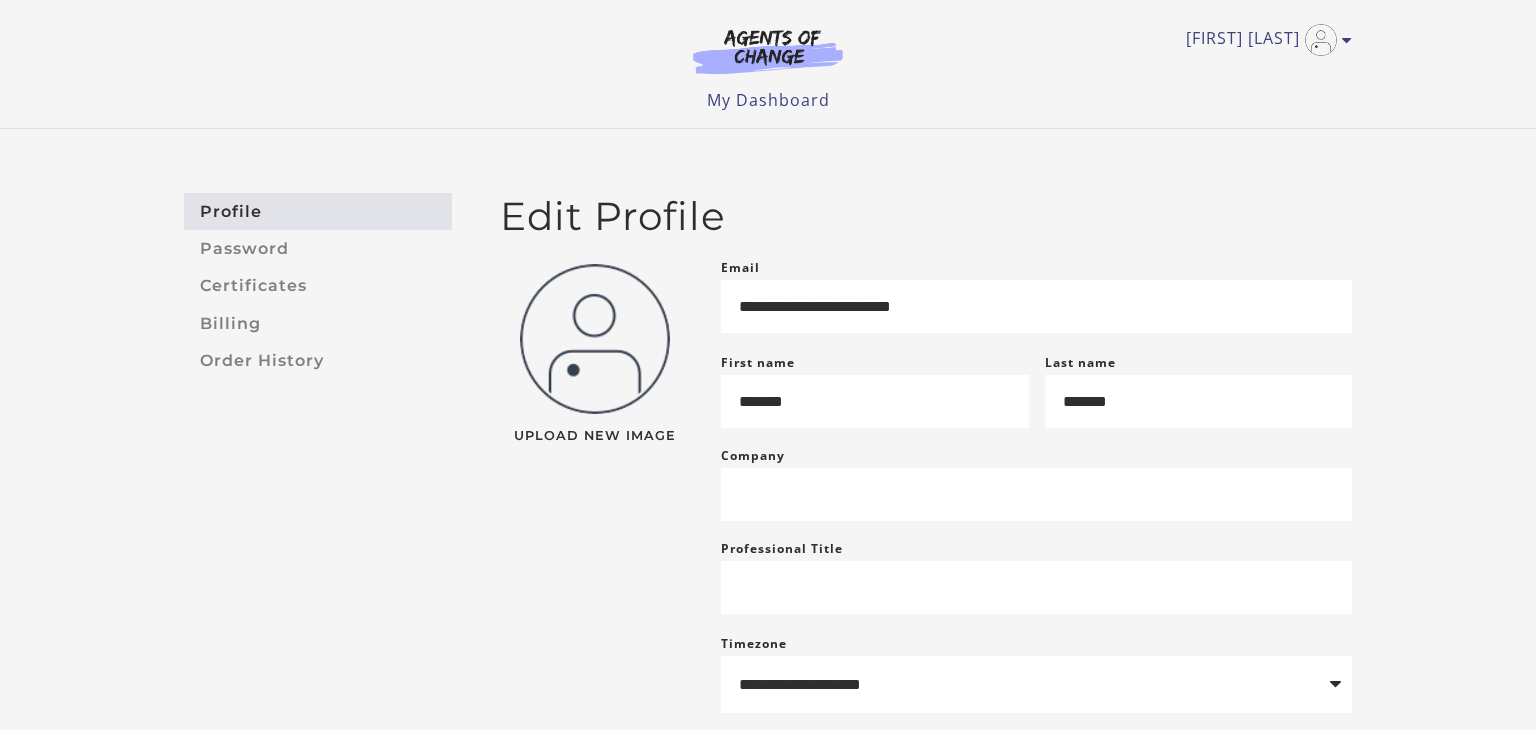 scroll, scrollTop: 0, scrollLeft: 0, axis: both 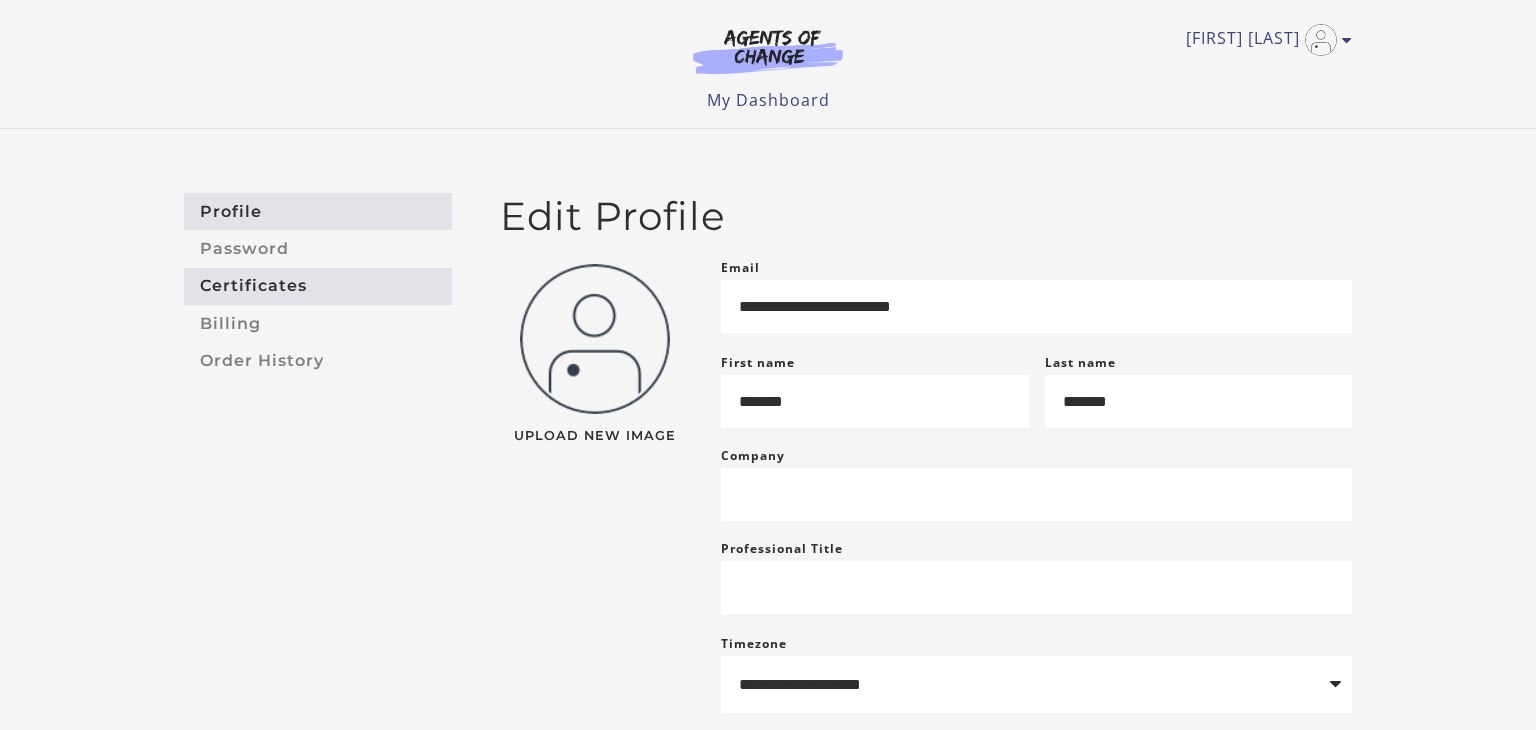 click on "Certificates" at bounding box center (318, 286) 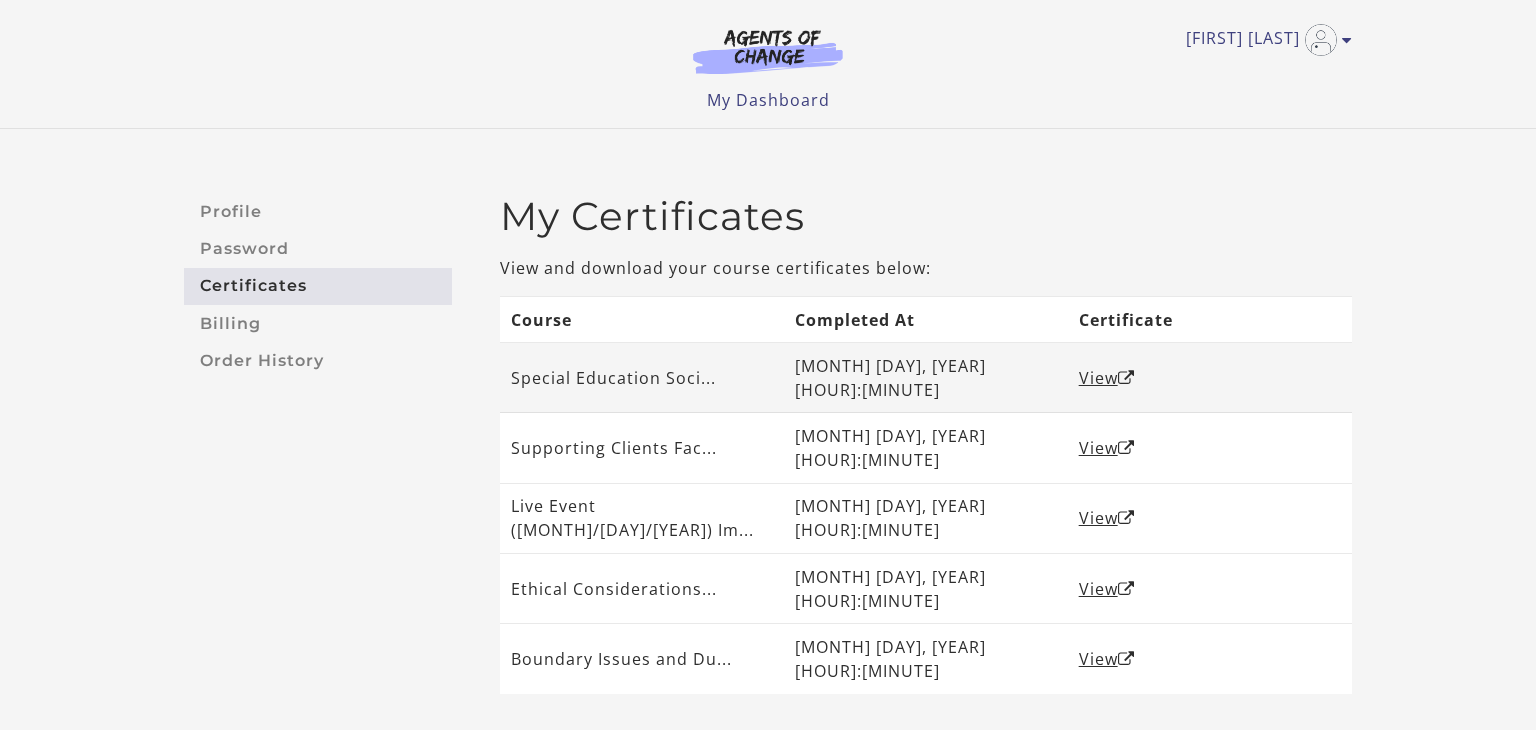 scroll, scrollTop: 0, scrollLeft: 0, axis: both 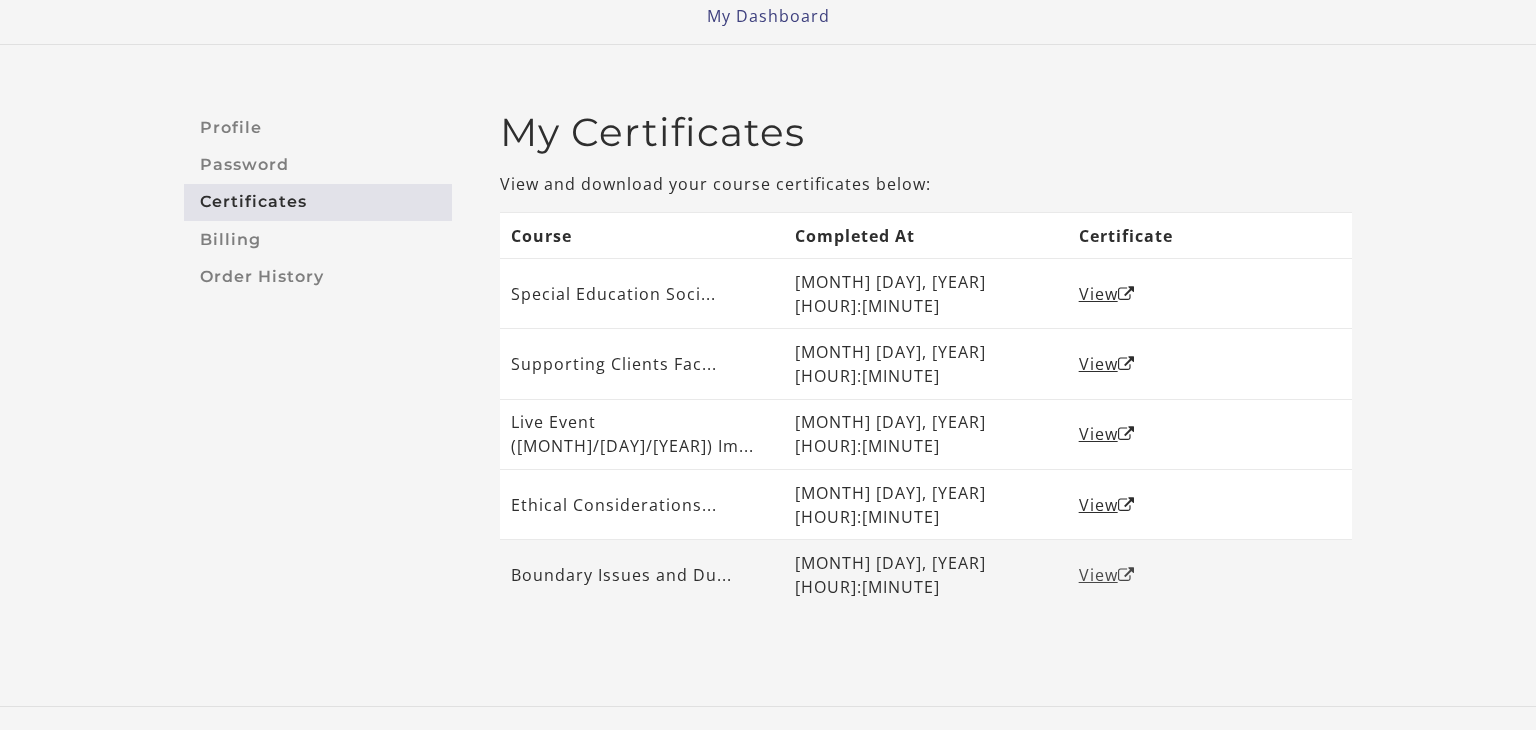 click on "View" at bounding box center [1107, 575] 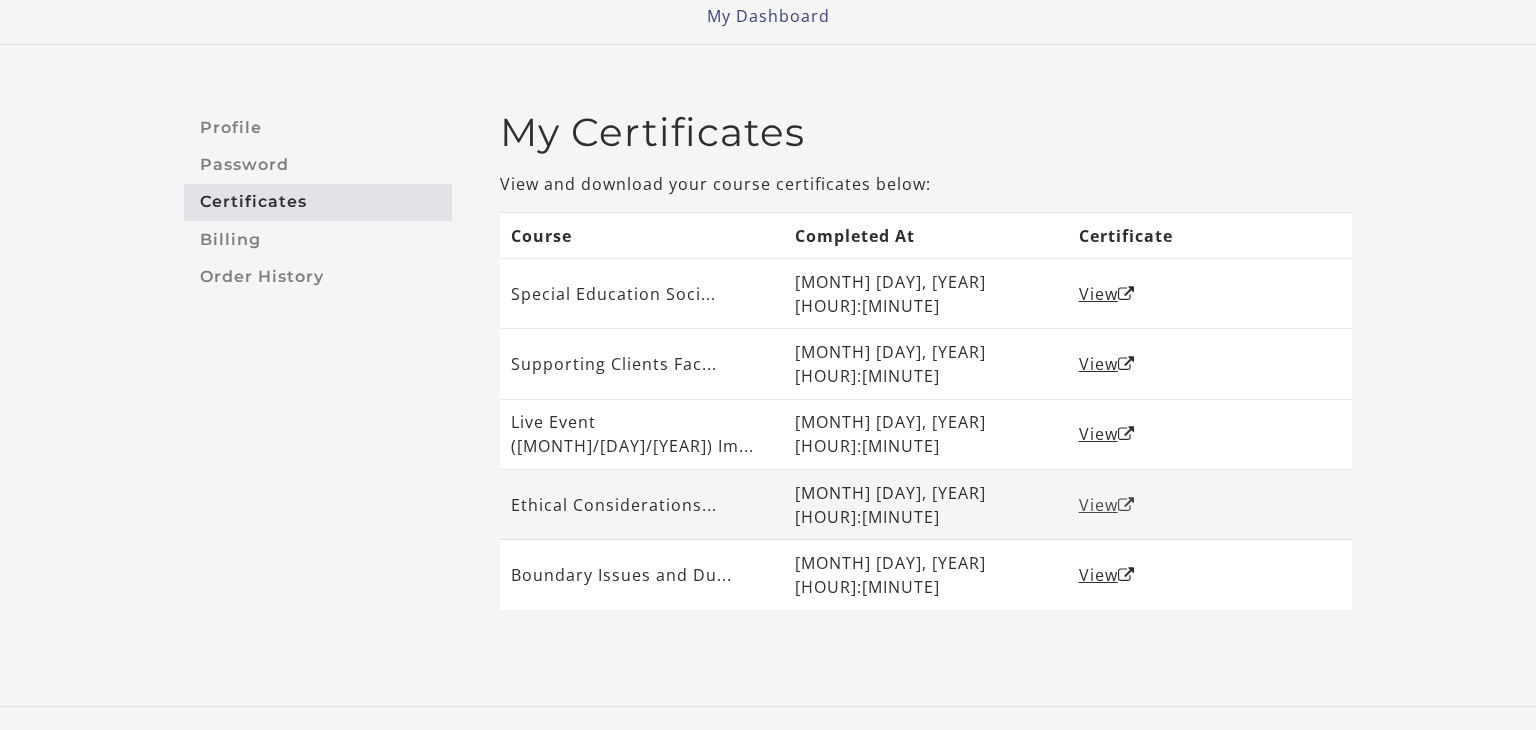 click on "View" at bounding box center (1107, 505) 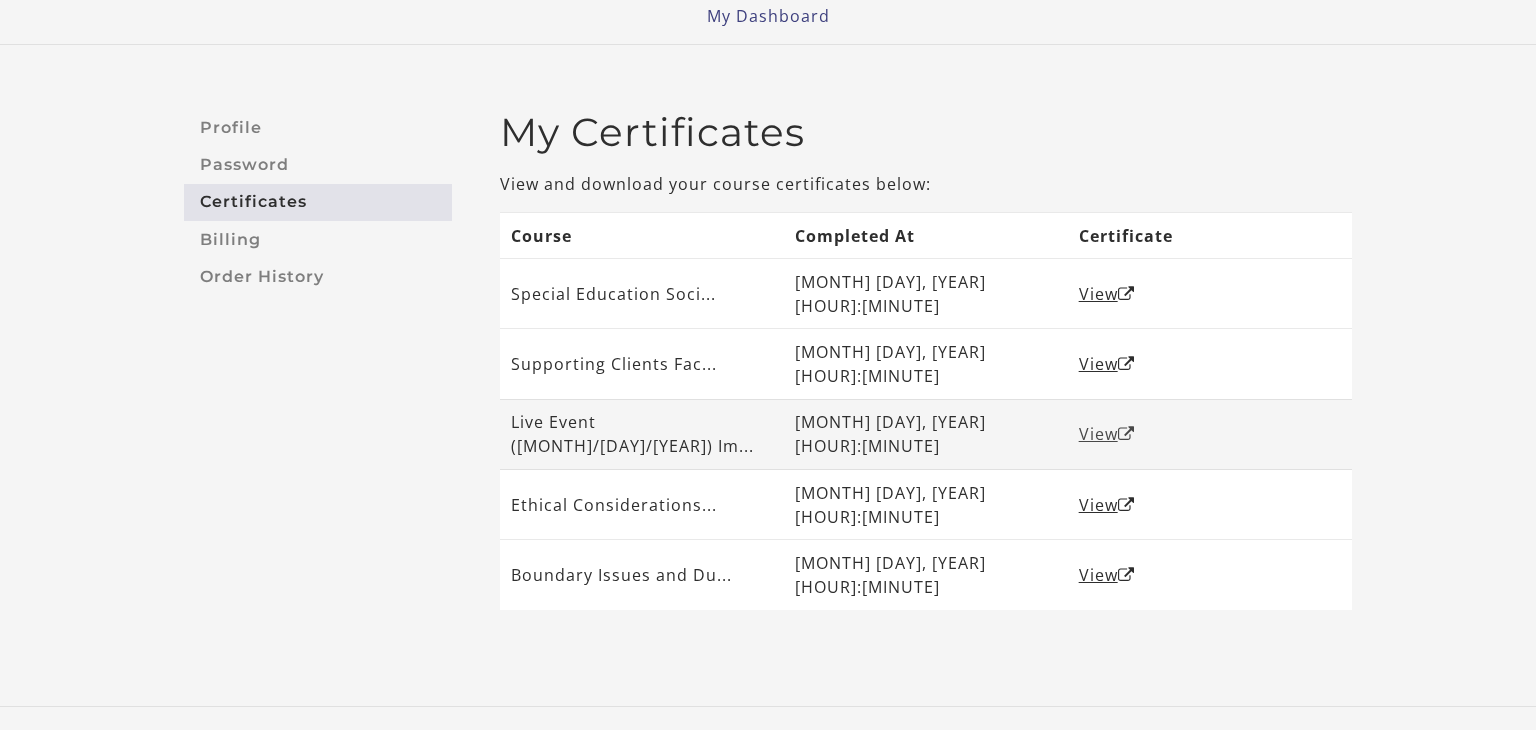 click on "View" at bounding box center [1107, 434] 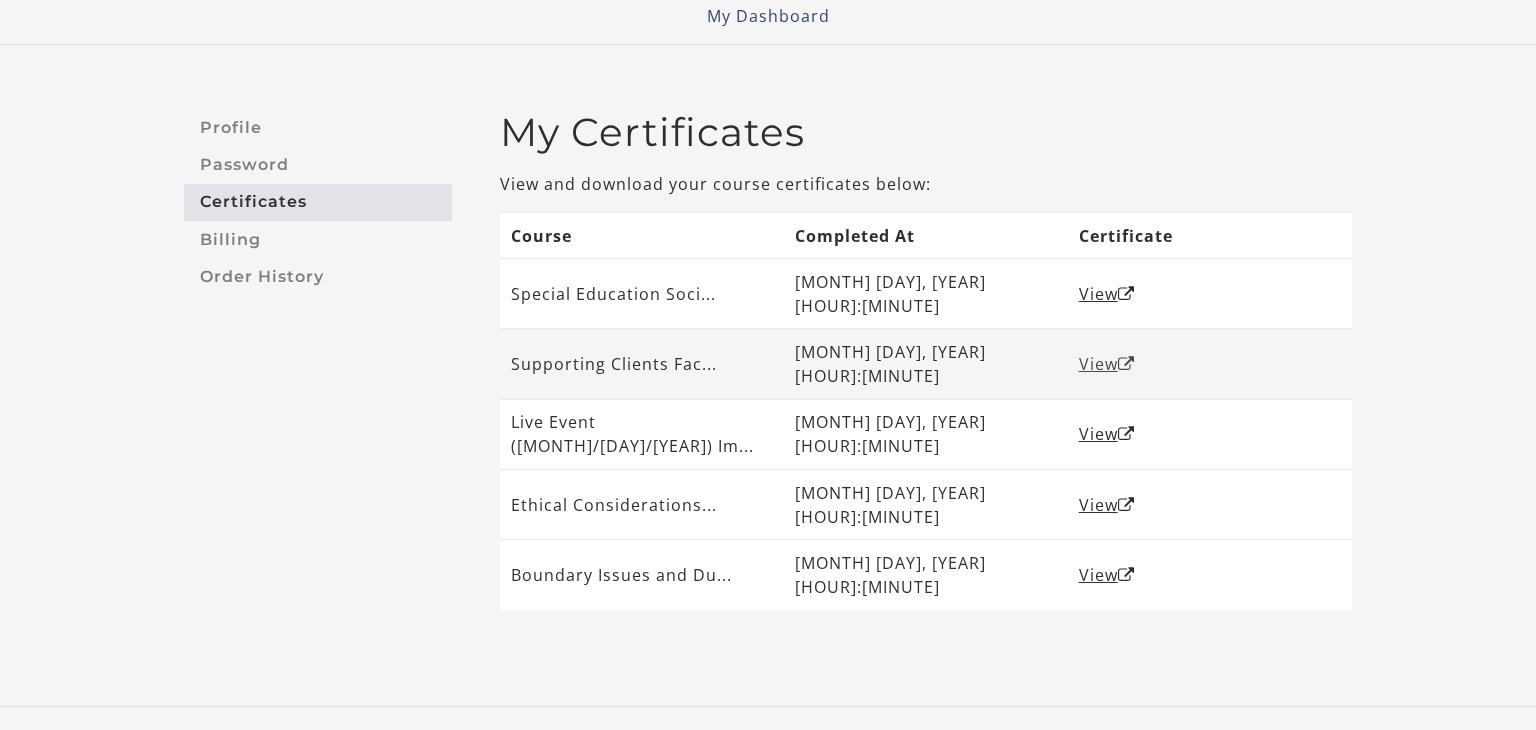 click on "View" at bounding box center [1107, 364] 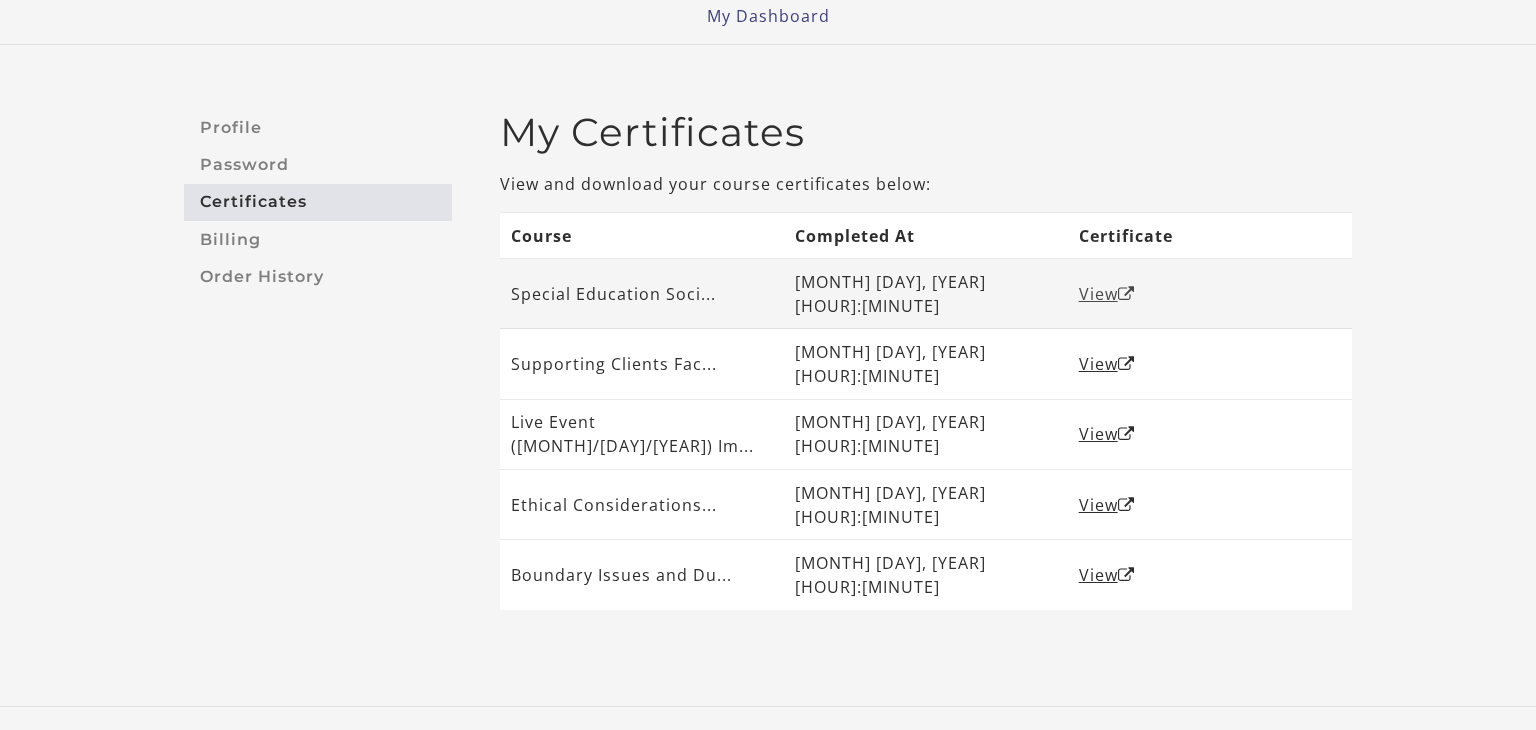 click on "View" at bounding box center (1107, 294) 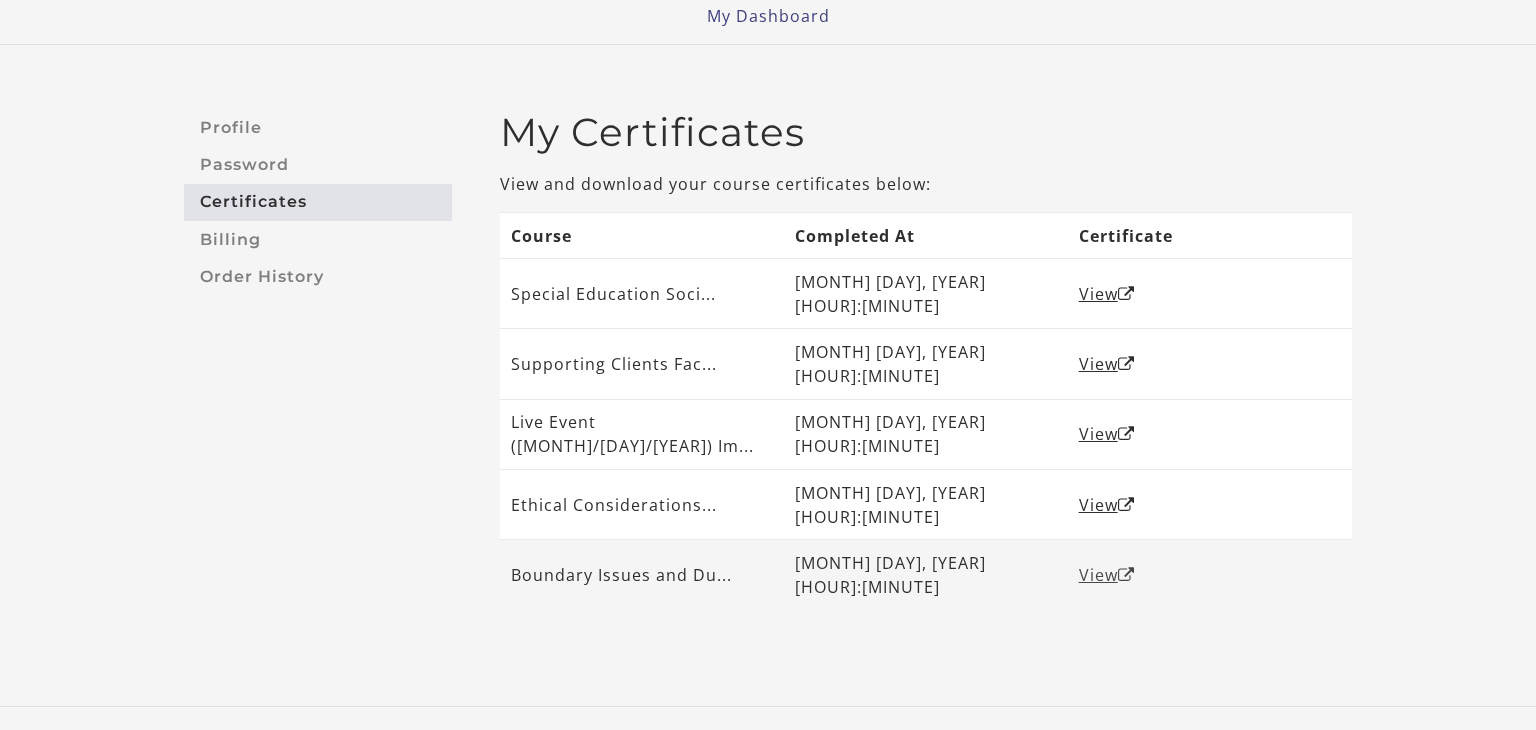 click on "View" at bounding box center (1107, 575) 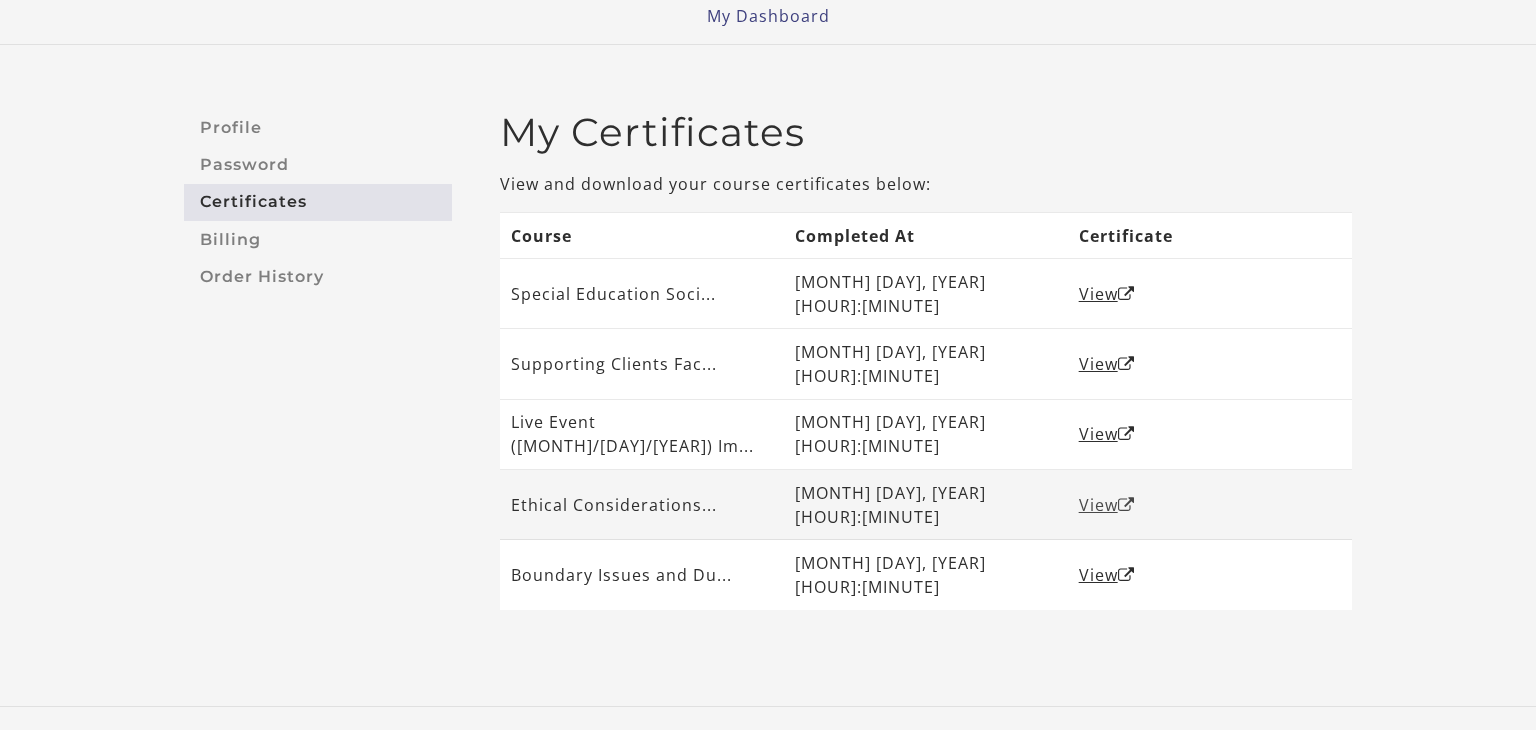 click on "View" at bounding box center (1107, 505) 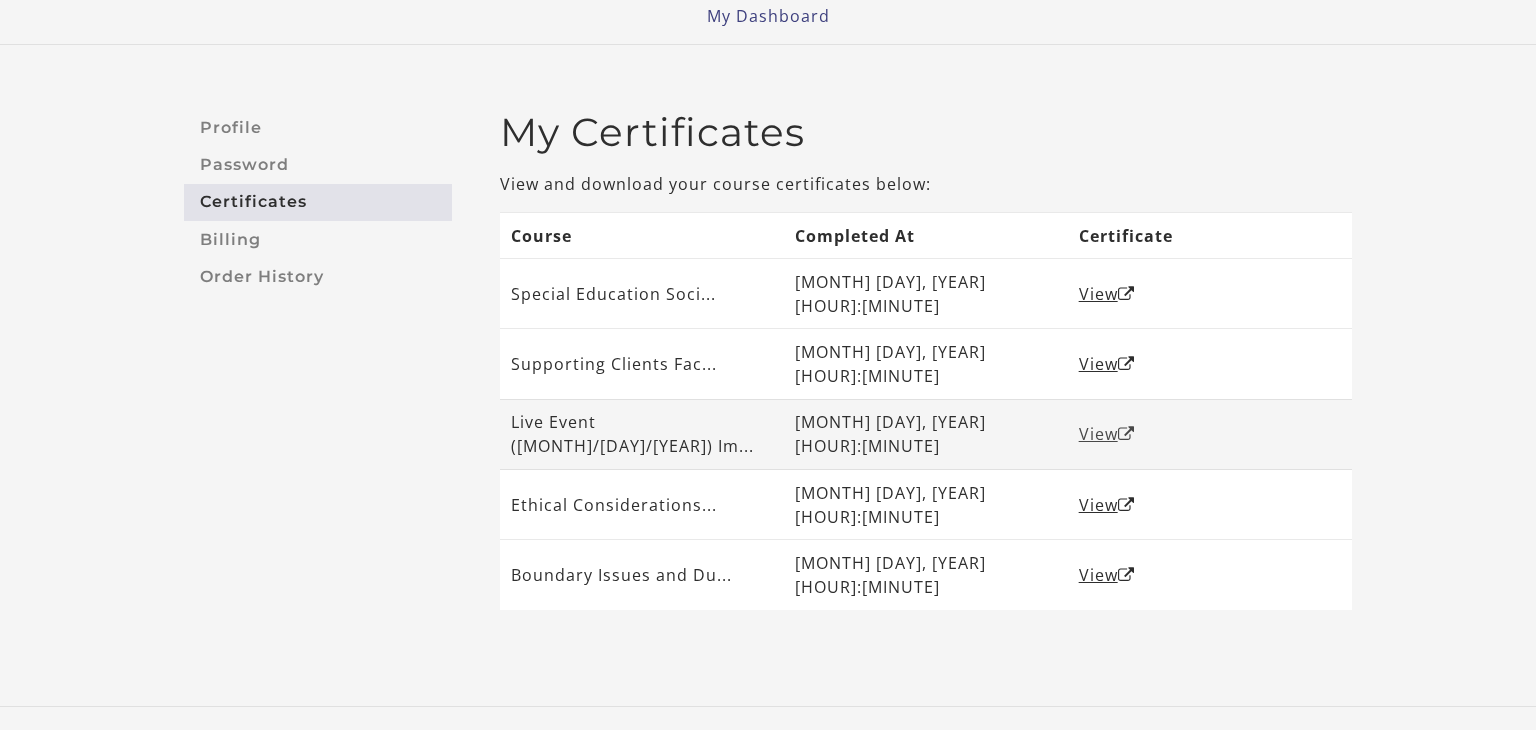 click on "View" at bounding box center (1107, 434) 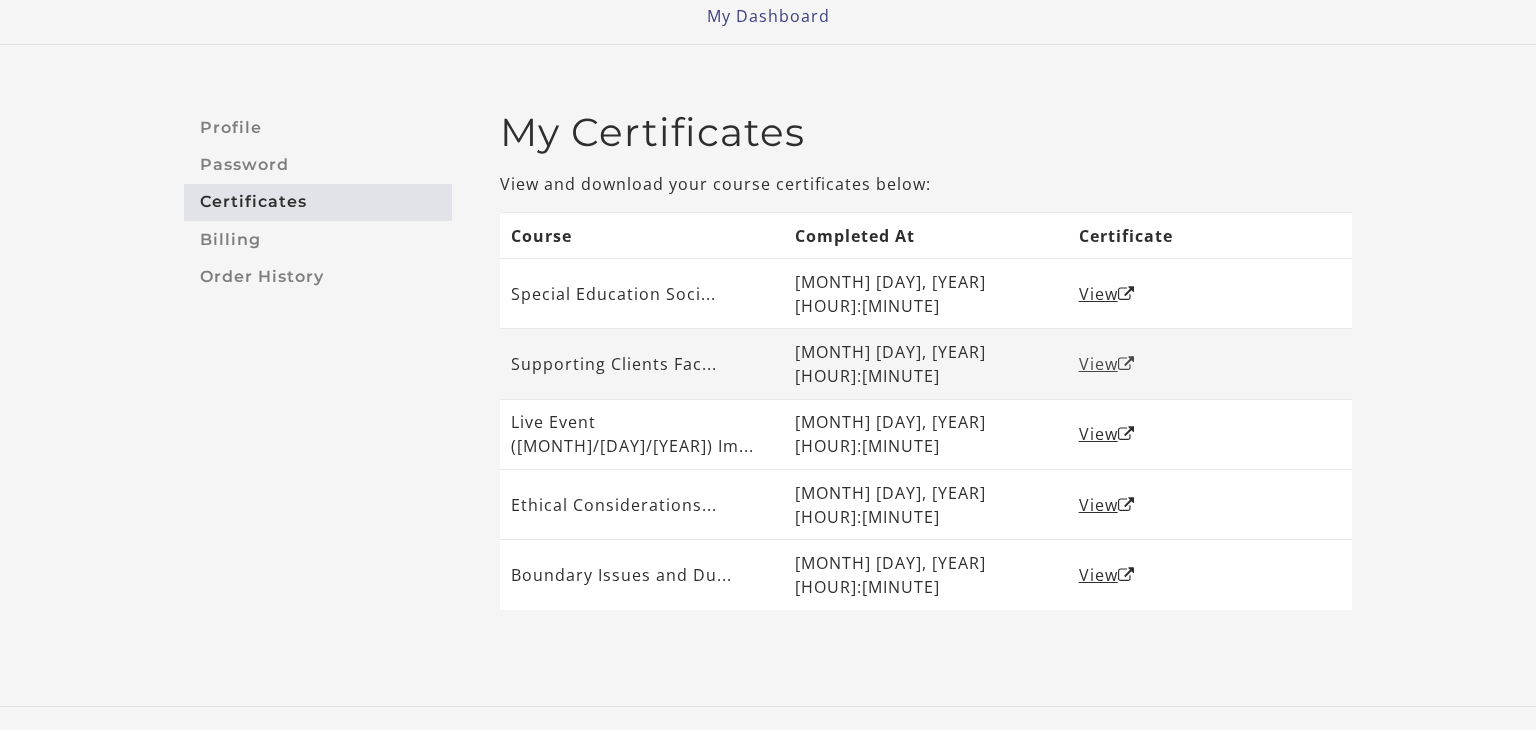 click on "View" at bounding box center (1107, 364) 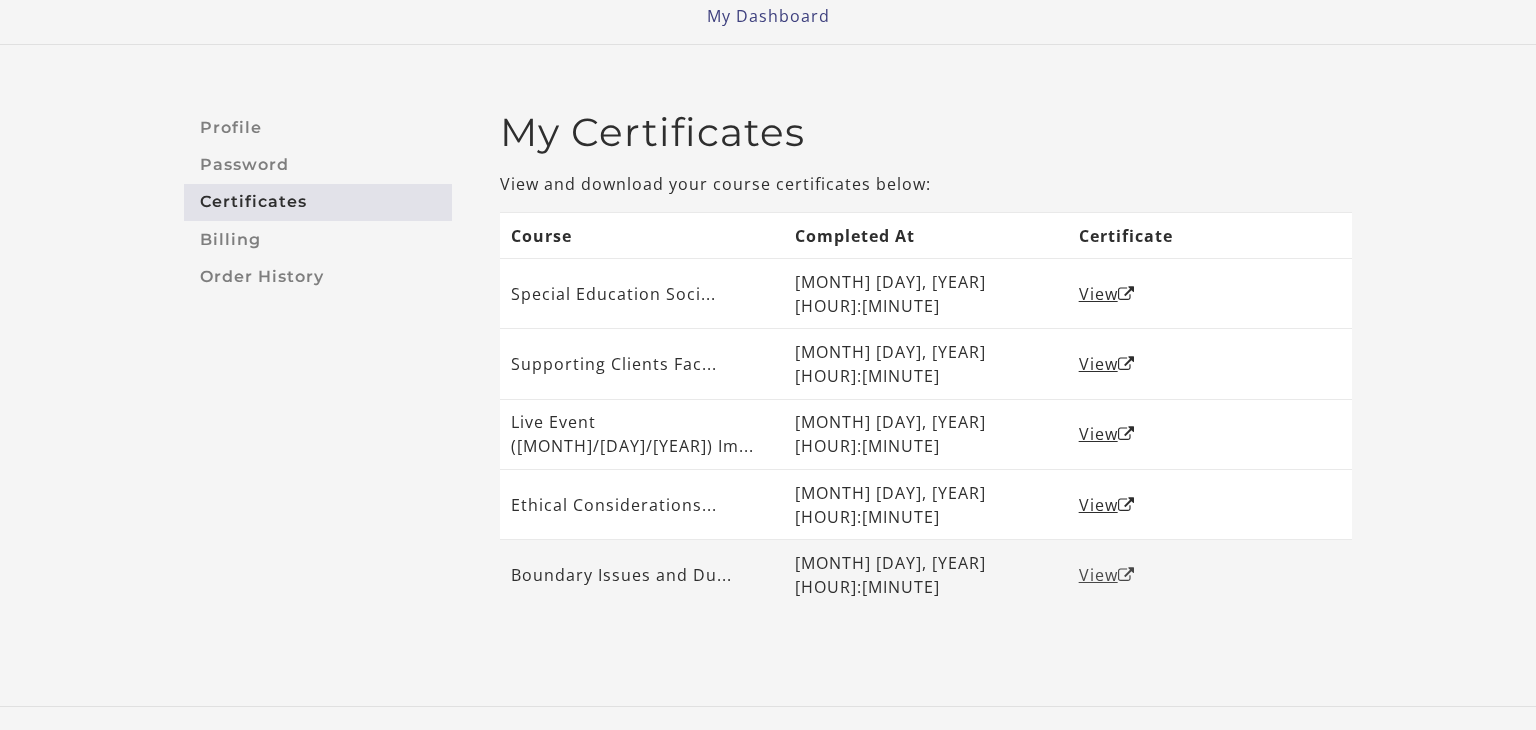 click on "View" at bounding box center [1107, 575] 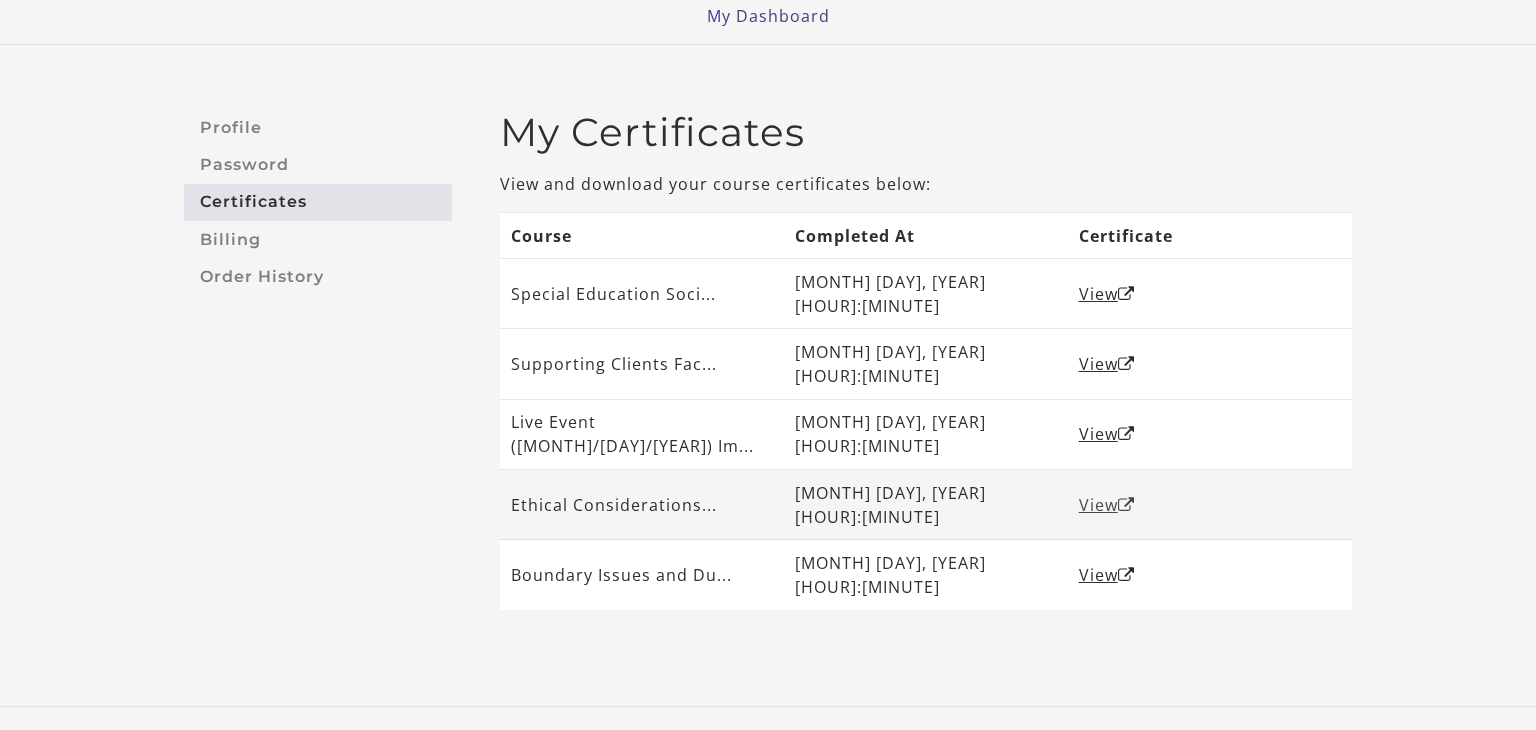 click on "View" at bounding box center [1107, 505] 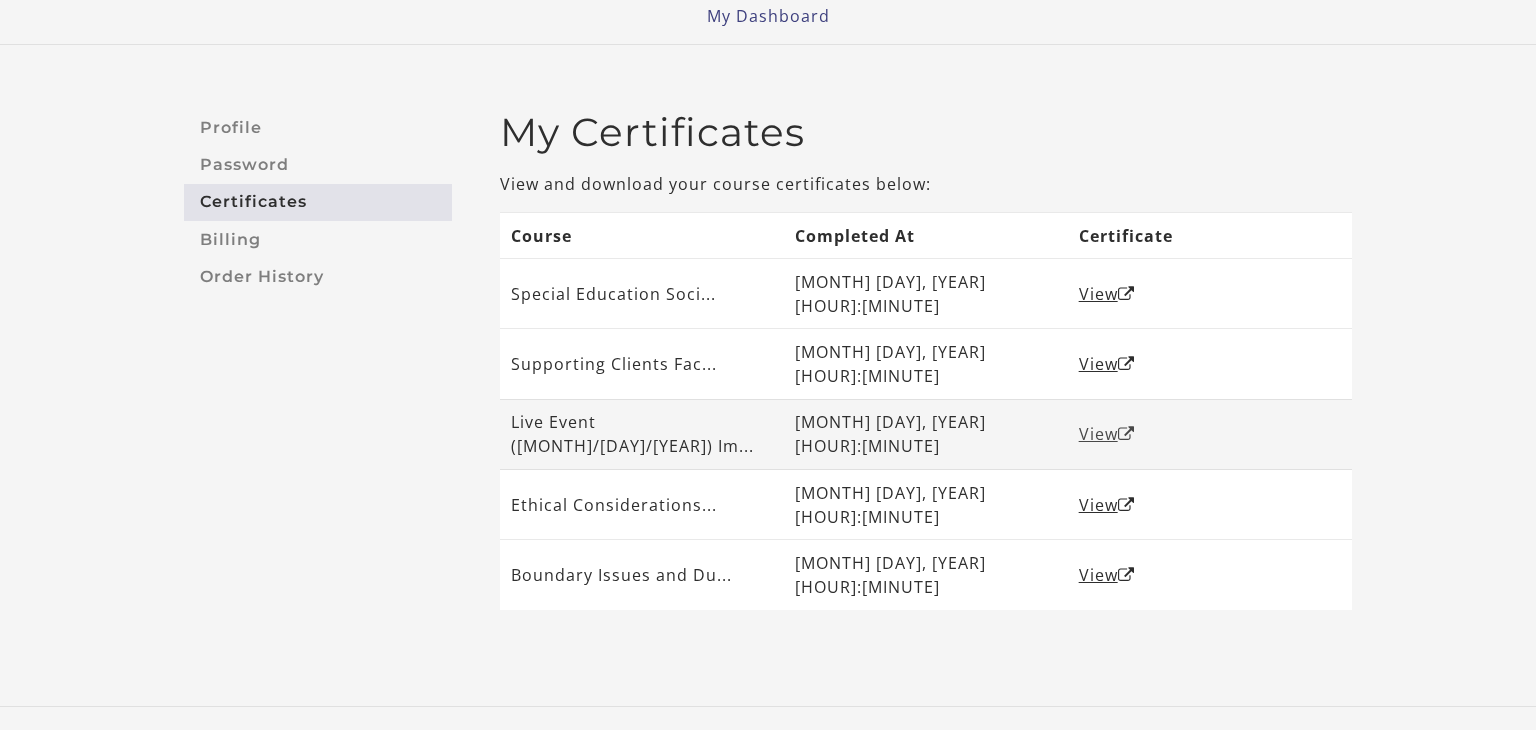 click on "View" at bounding box center (1107, 434) 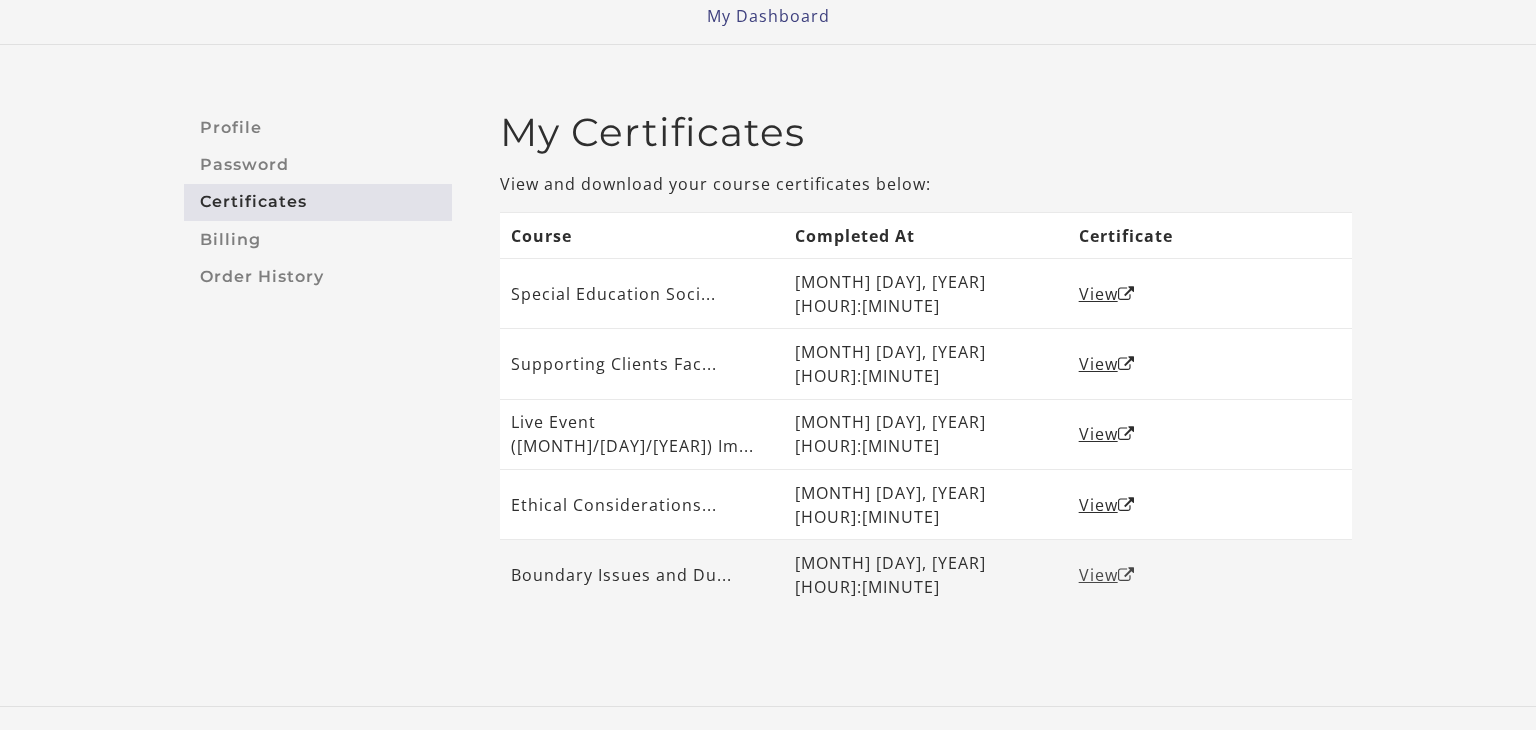 click on "View" at bounding box center (1107, 575) 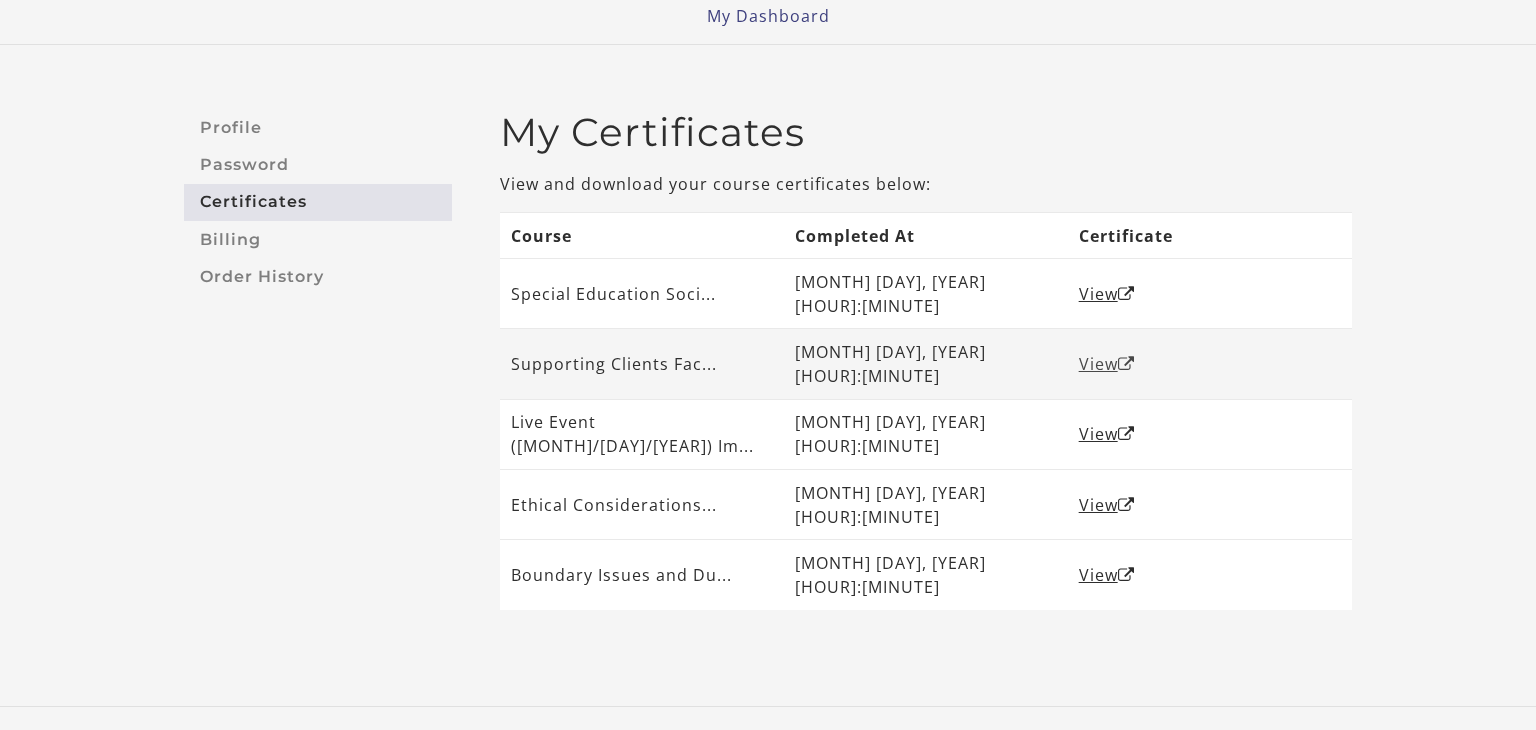 click on "View" at bounding box center (1107, 364) 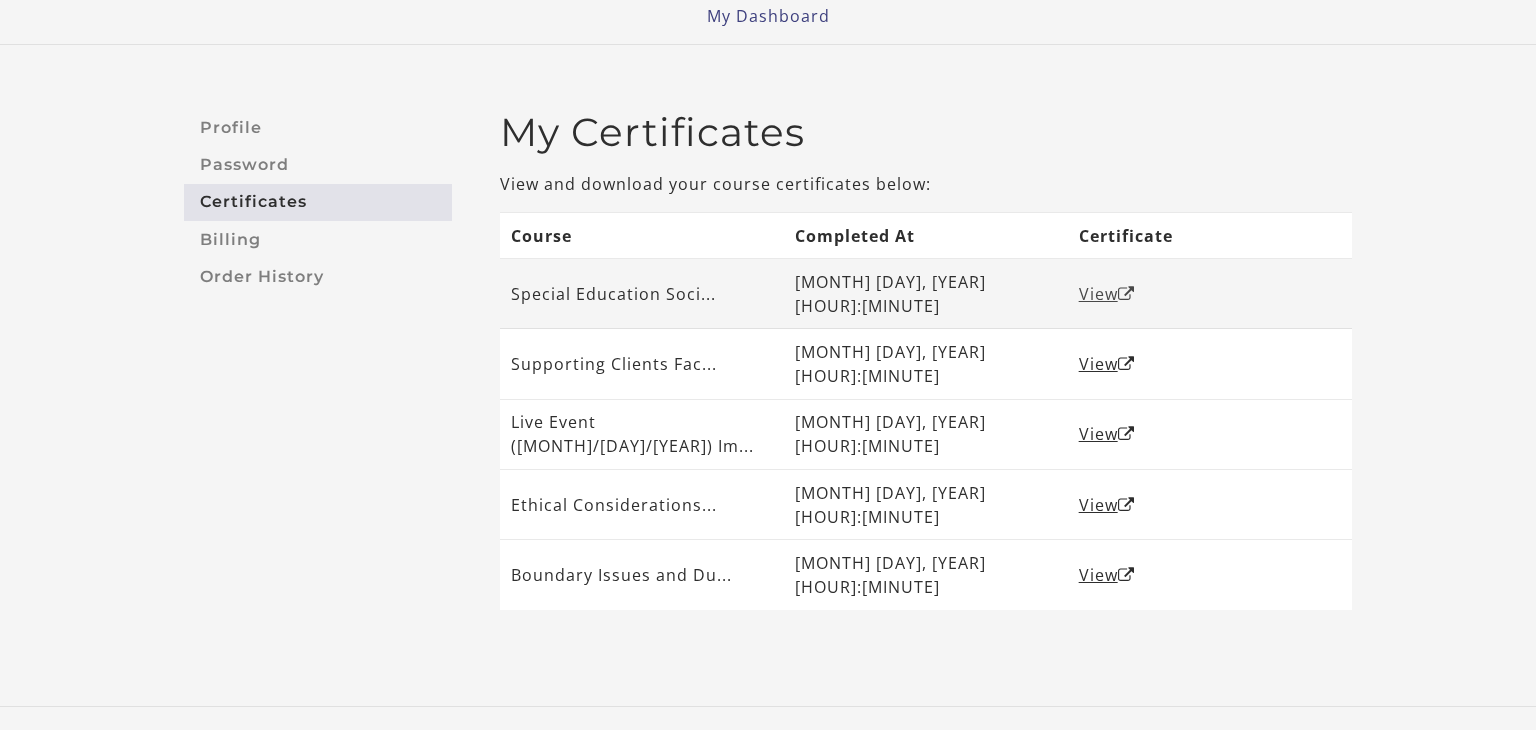 click on "View" at bounding box center (1107, 294) 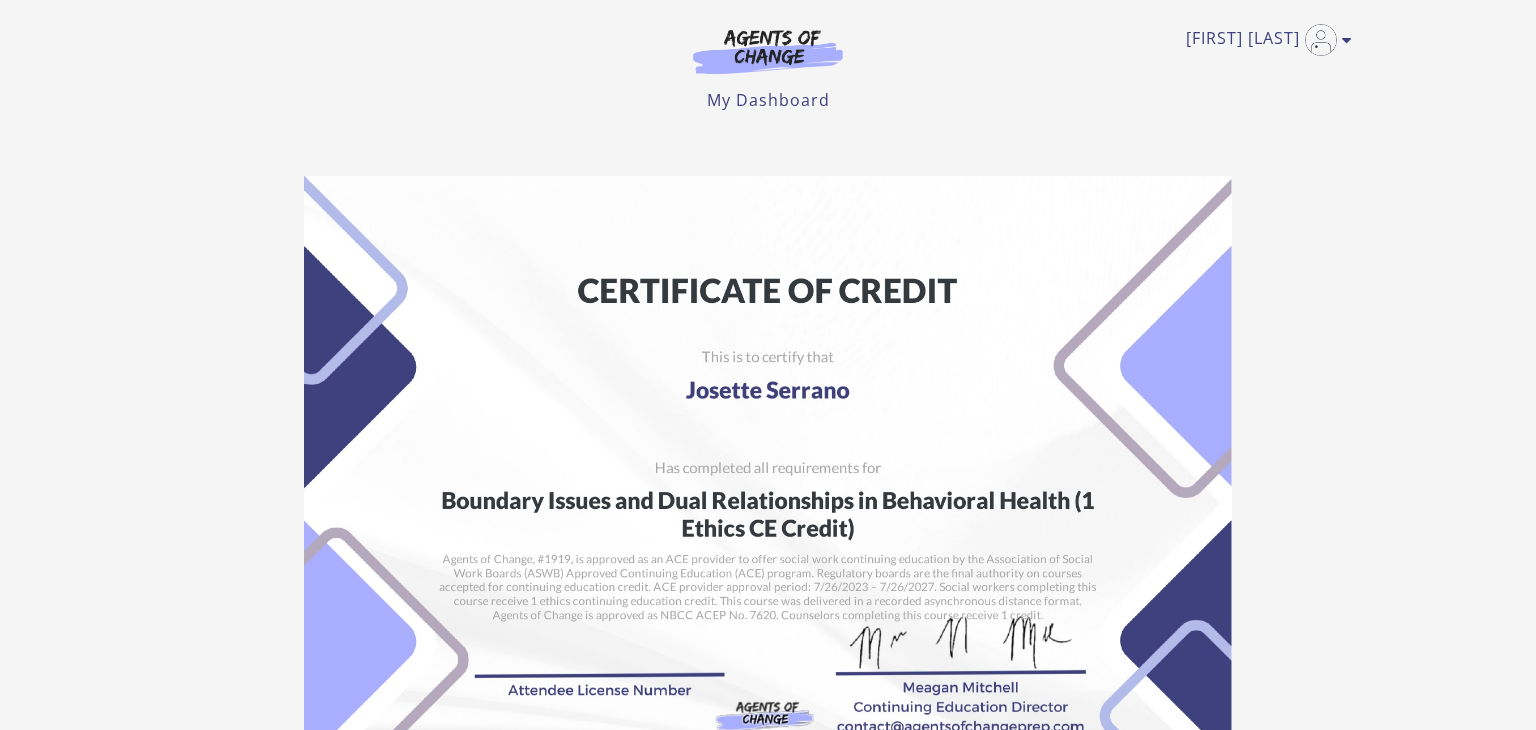 scroll, scrollTop: 0, scrollLeft: 0, axis: both 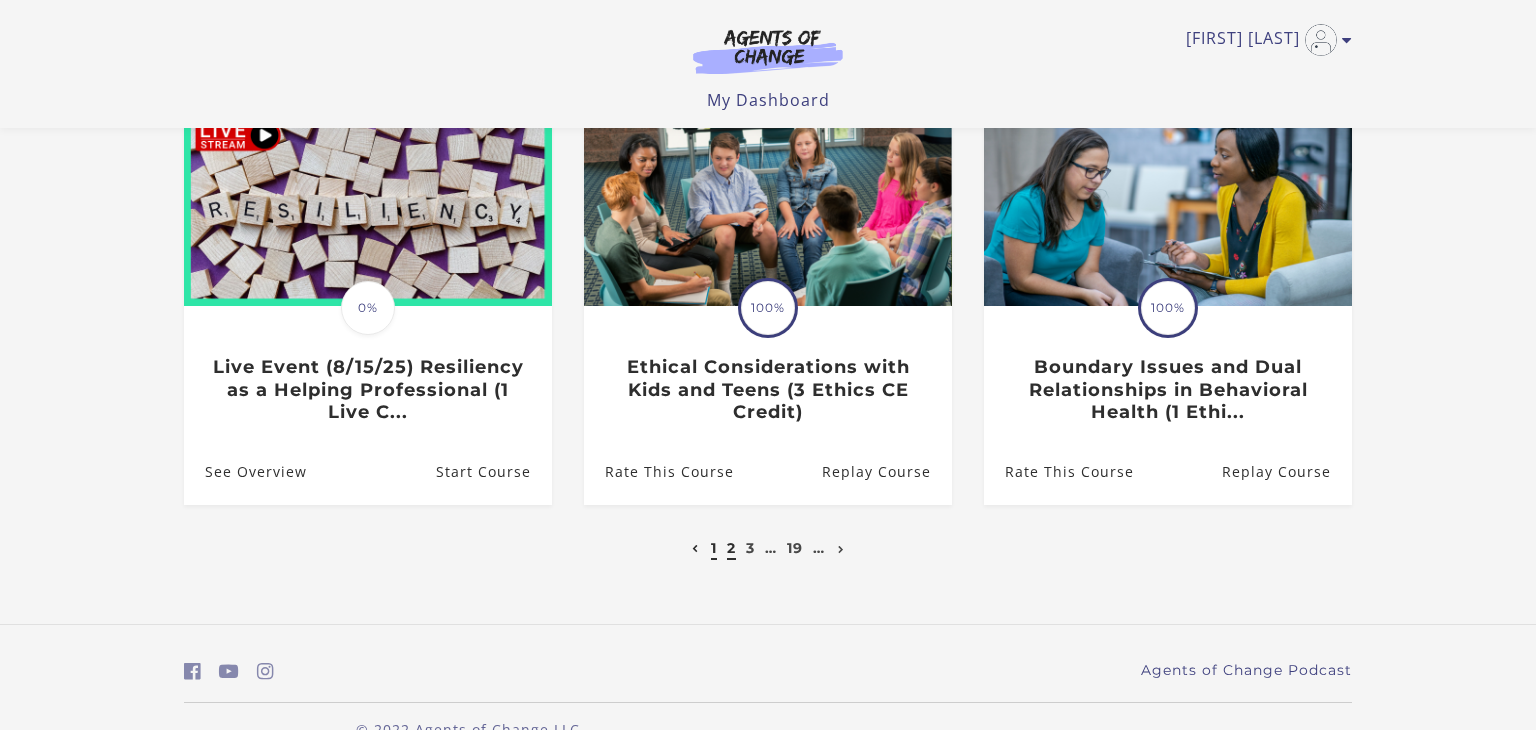 click on "2" at bounding box center (731, 548) 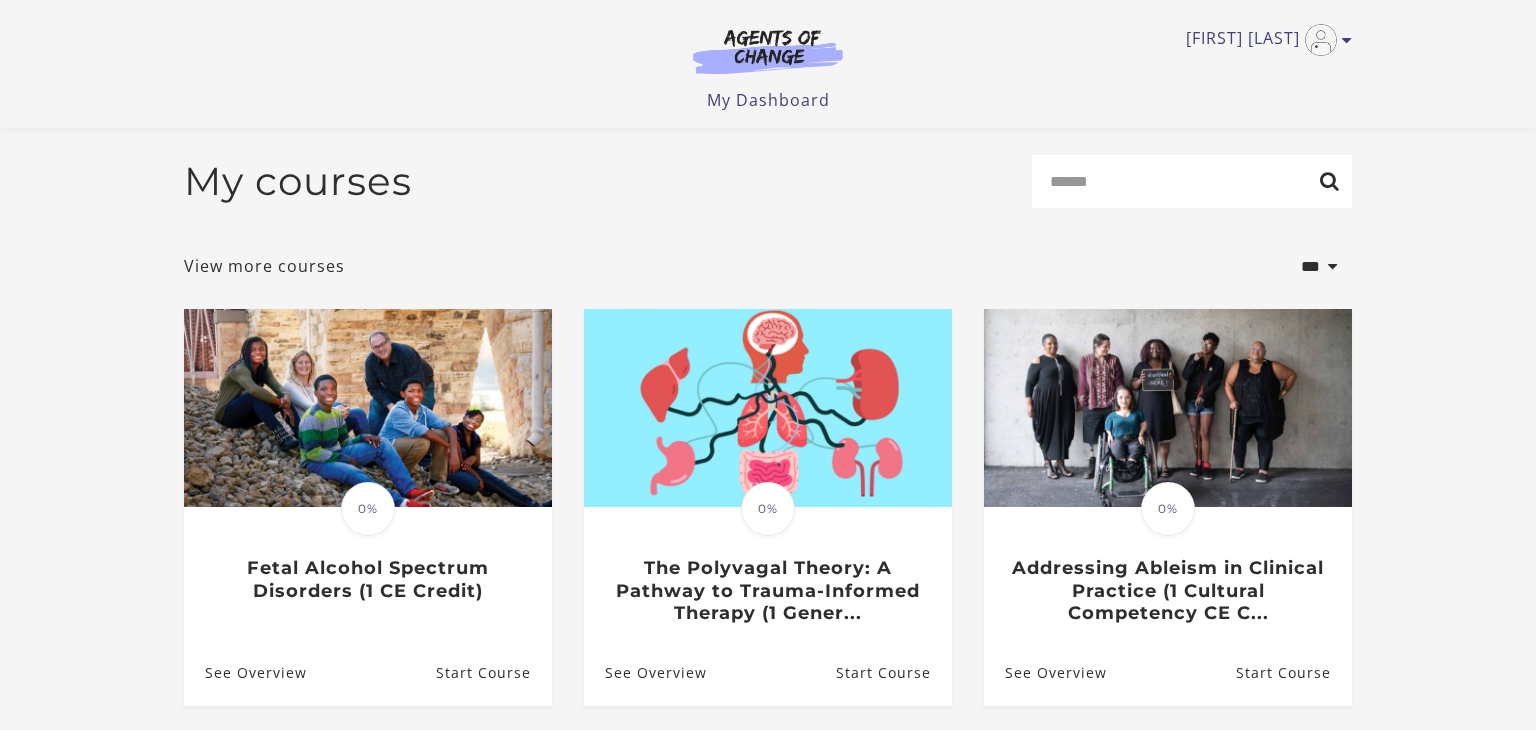 scroll, scrollTop: 98, scrollLeft: 0, axis: vertical 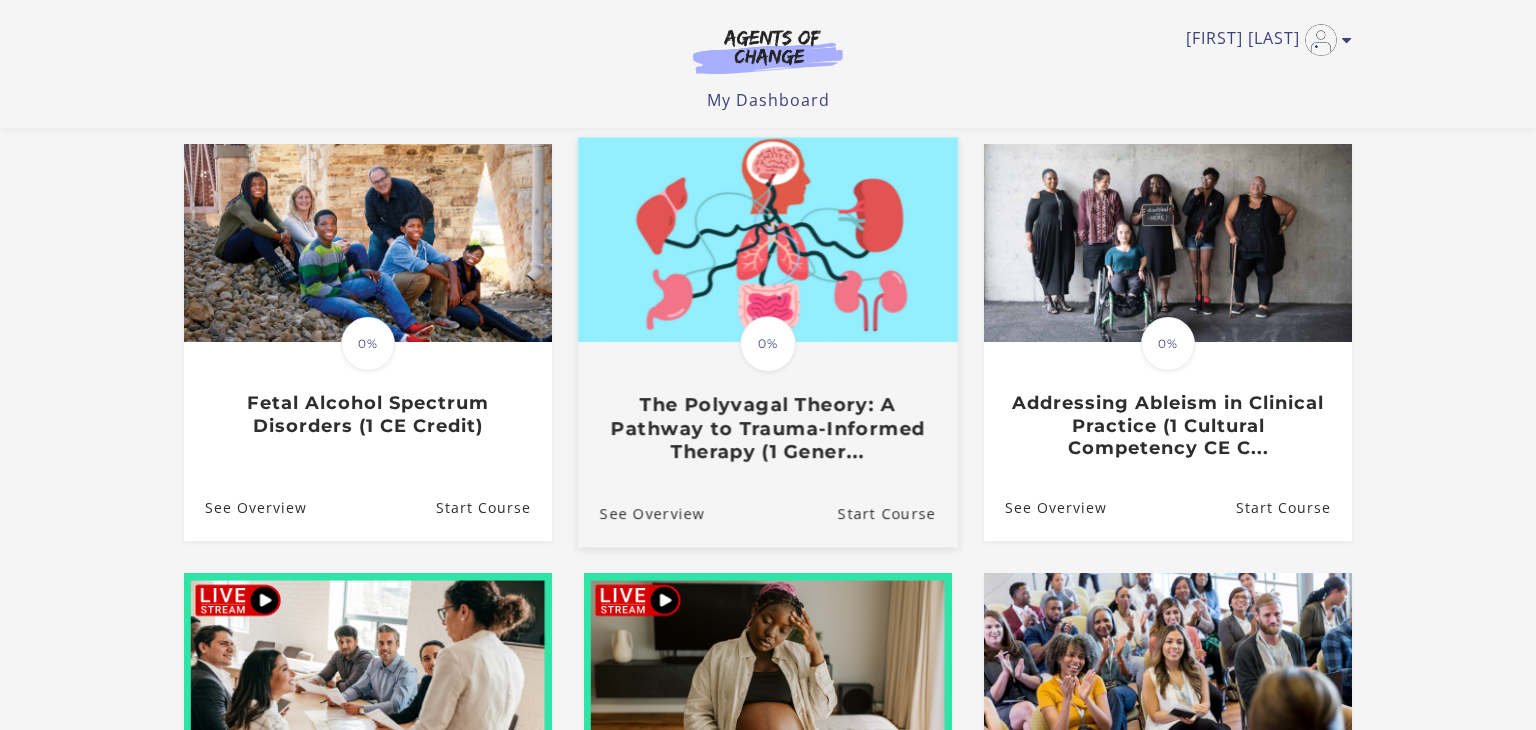 click on "The Polyvagal Theory: A Pathway to Trauma-Informed Therapy (1 Gener..." at bounding box center (768, 429) 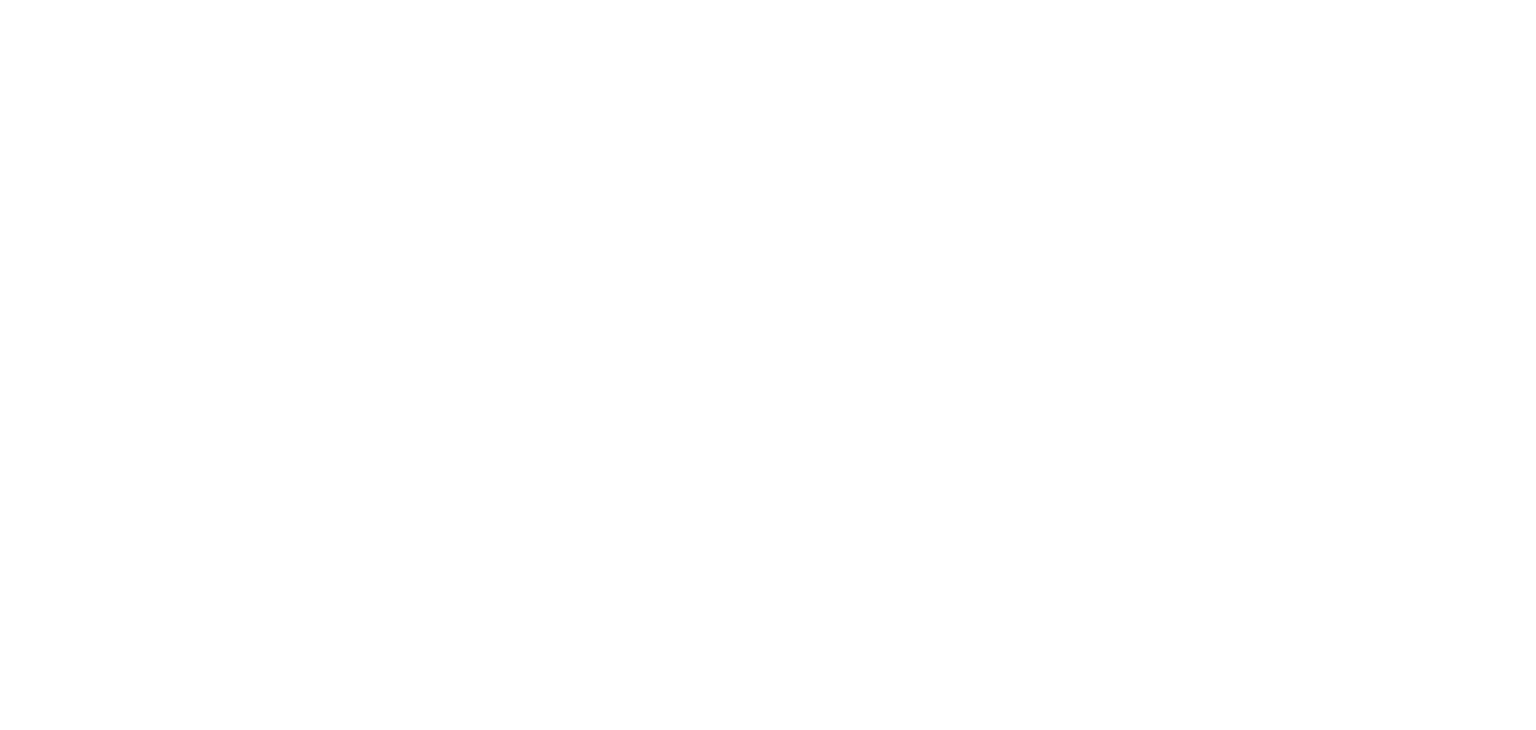 scroll, scrollTop: 0, scrollLeft: 0, axis: both 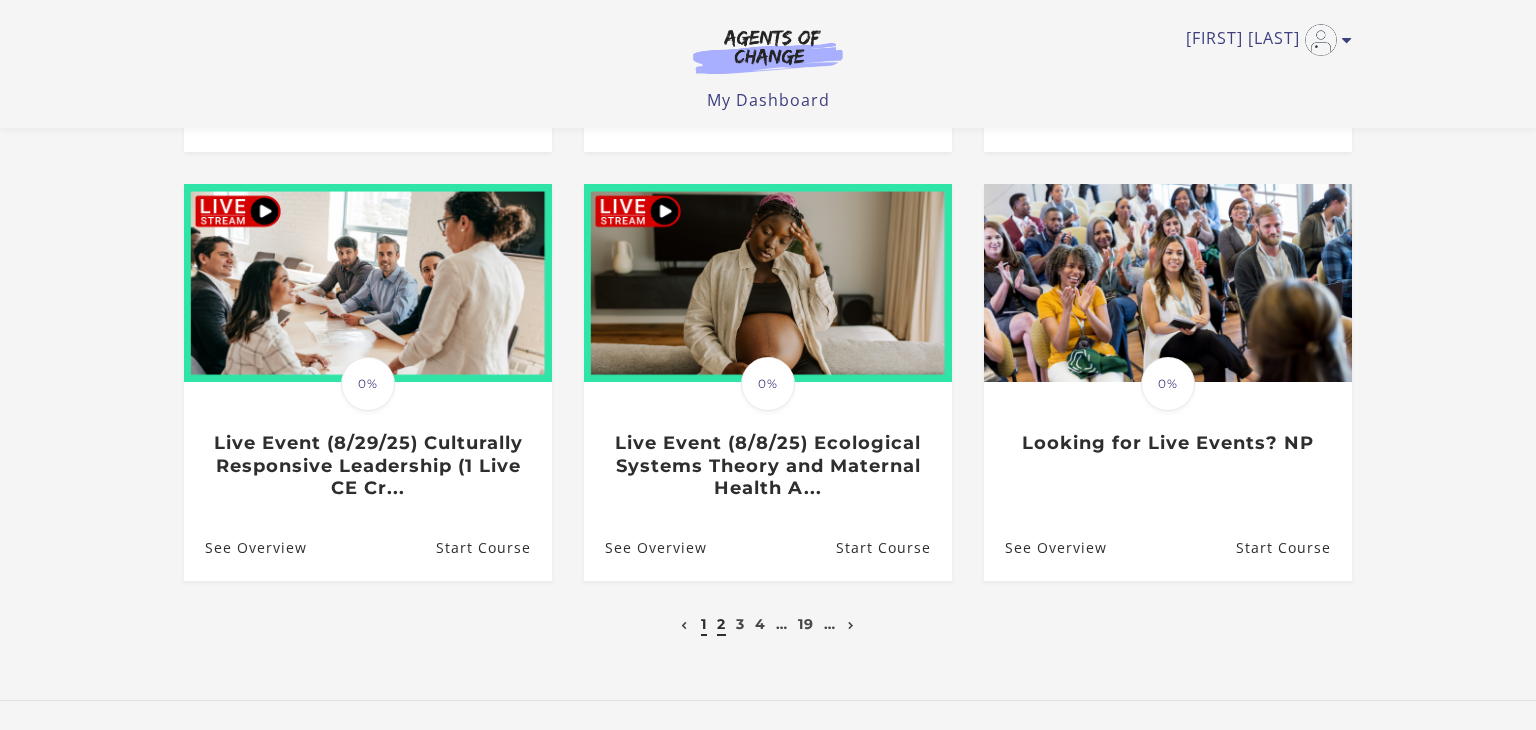 click on "1" at bounding box center [704, 624] 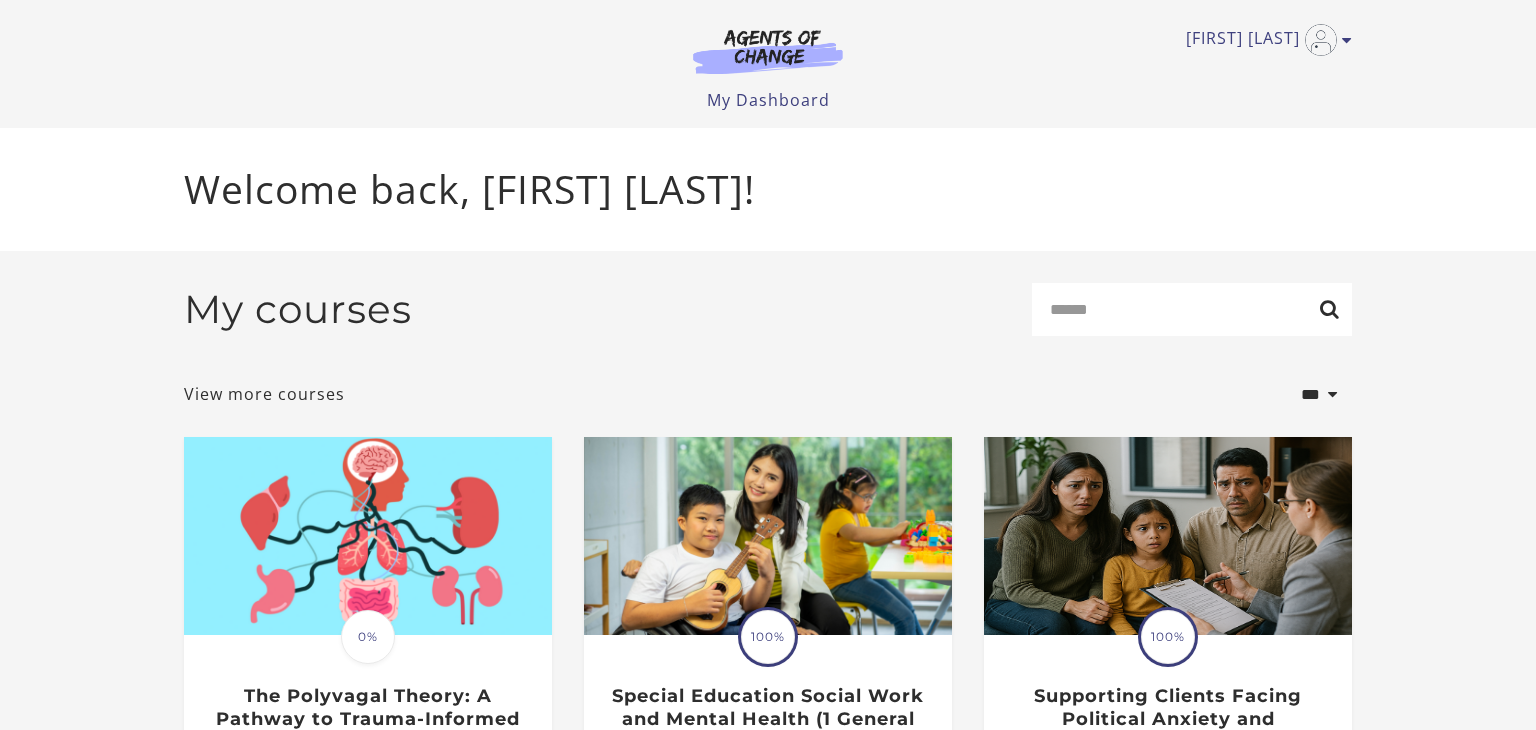 scroll, scrollTop: 0, scrollLeft: 0, axis: both 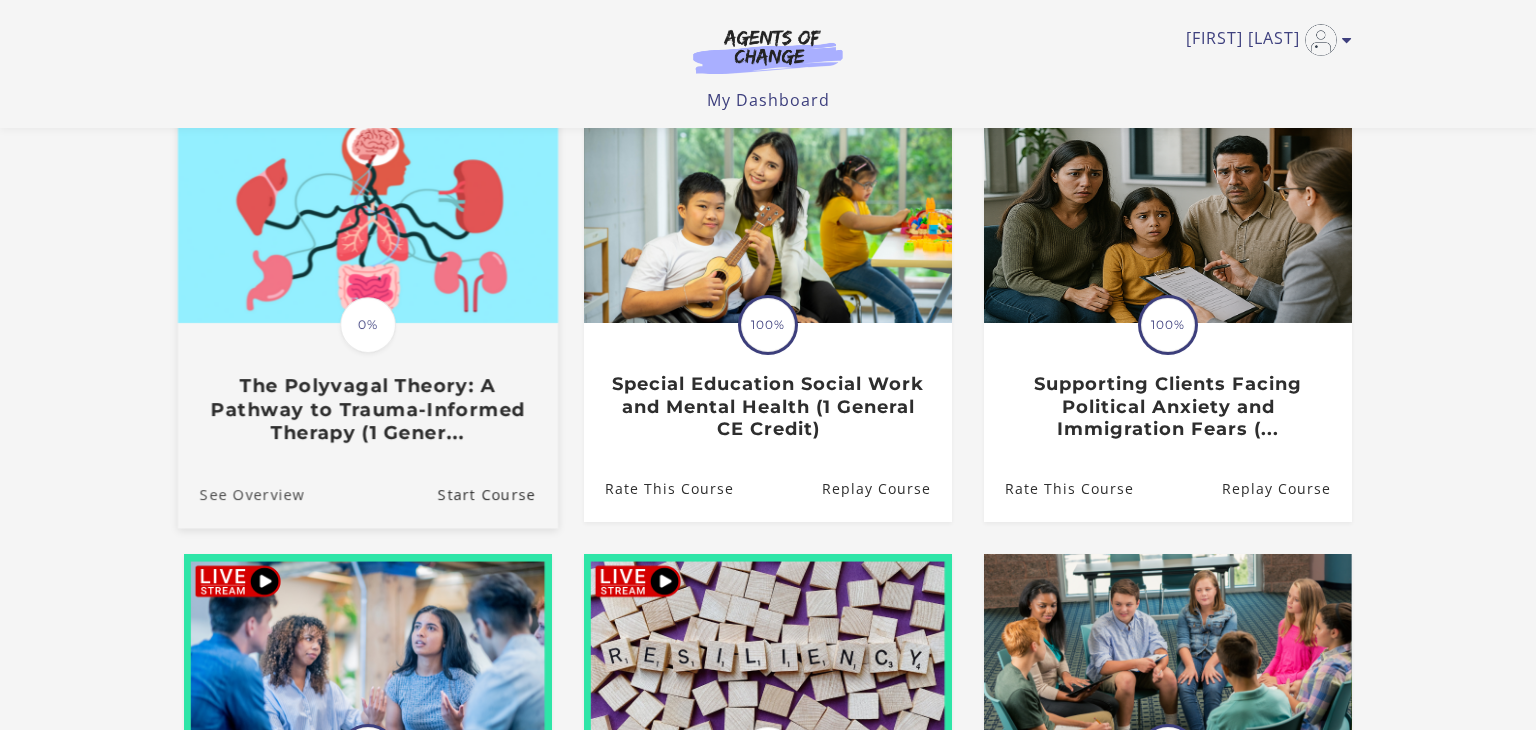 click on "See Overview" at bounding box center [241, 494] 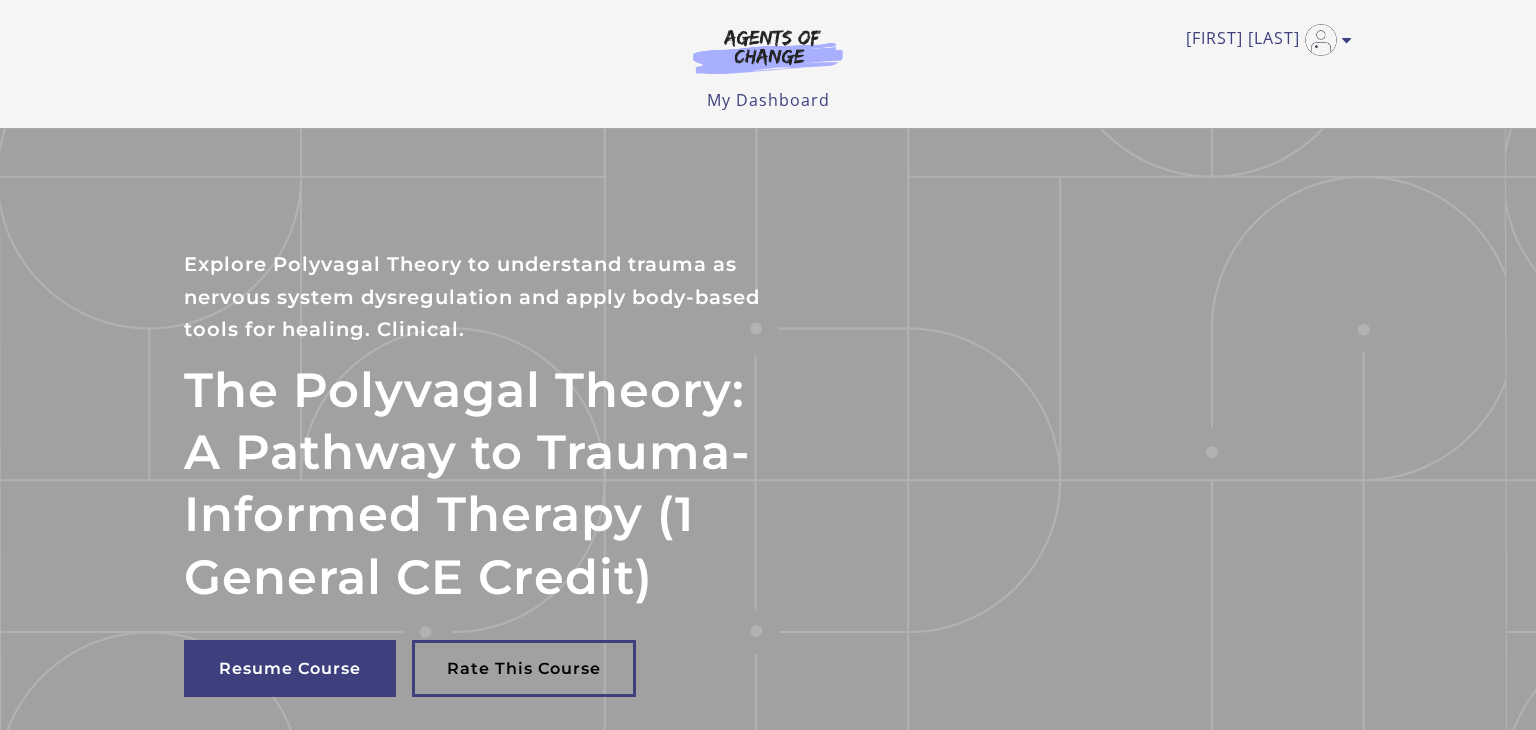 scroll, scrollTop: 0, scrollLeft: 0, axis: both 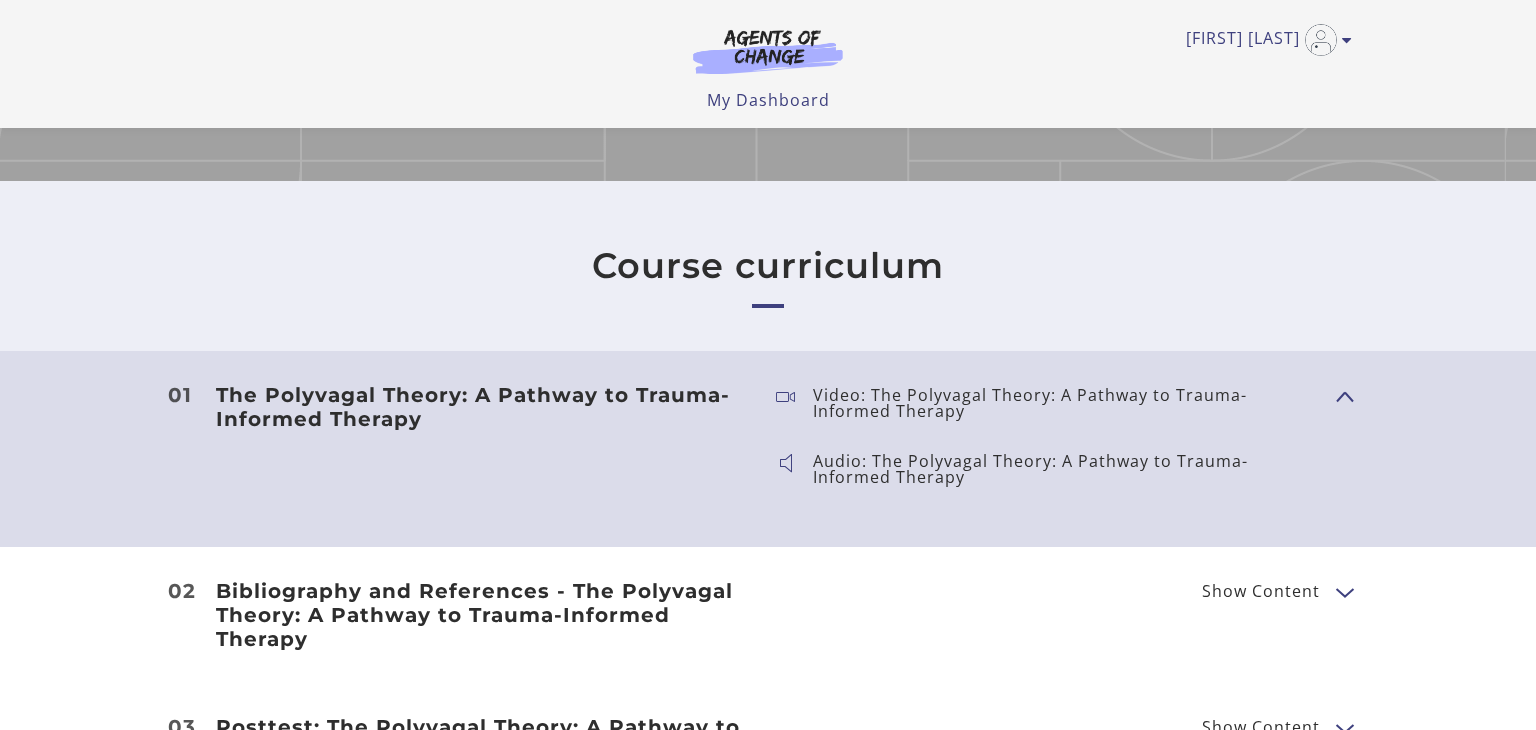 click on "Show Content" at bounding box center (1336, 396) 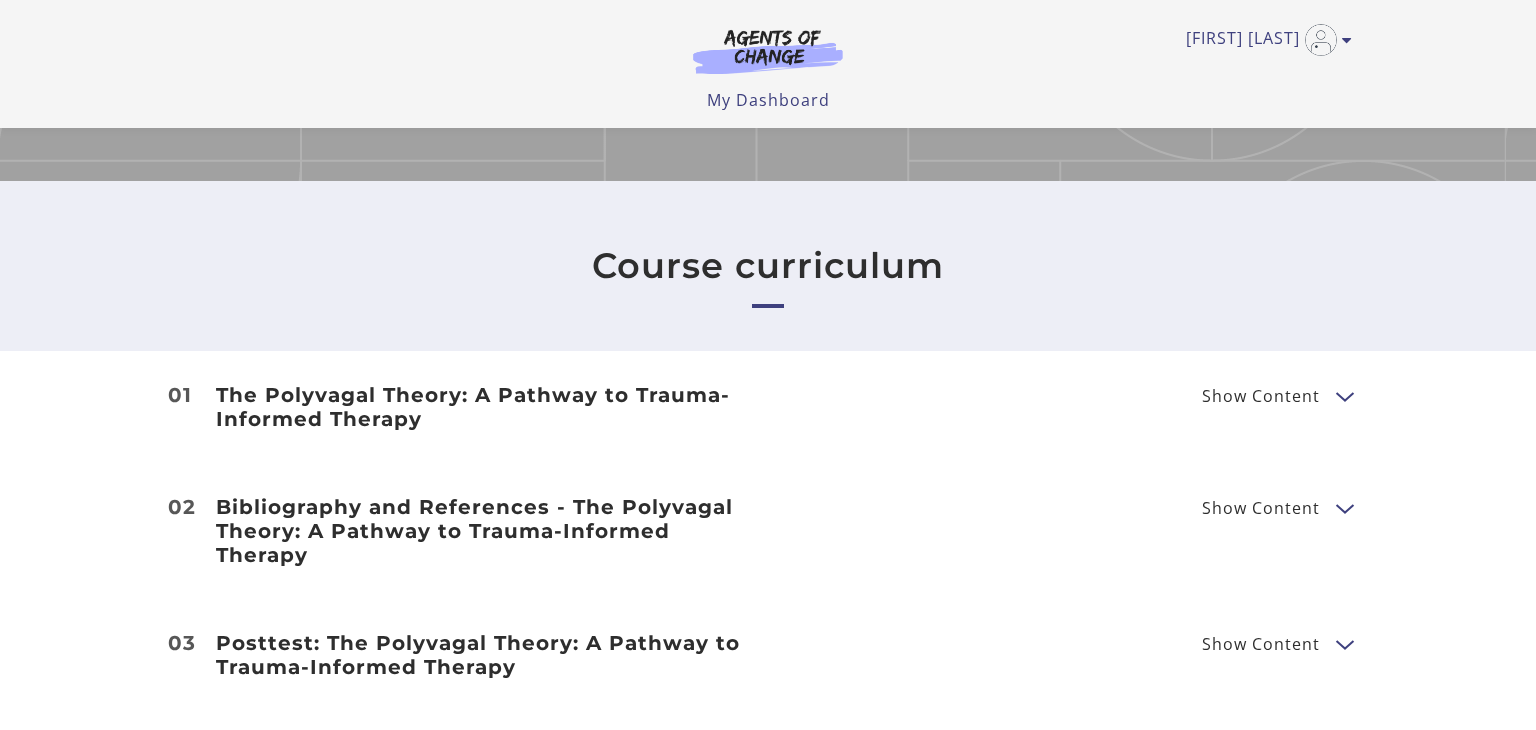 click at bounding box center (1344, 395) 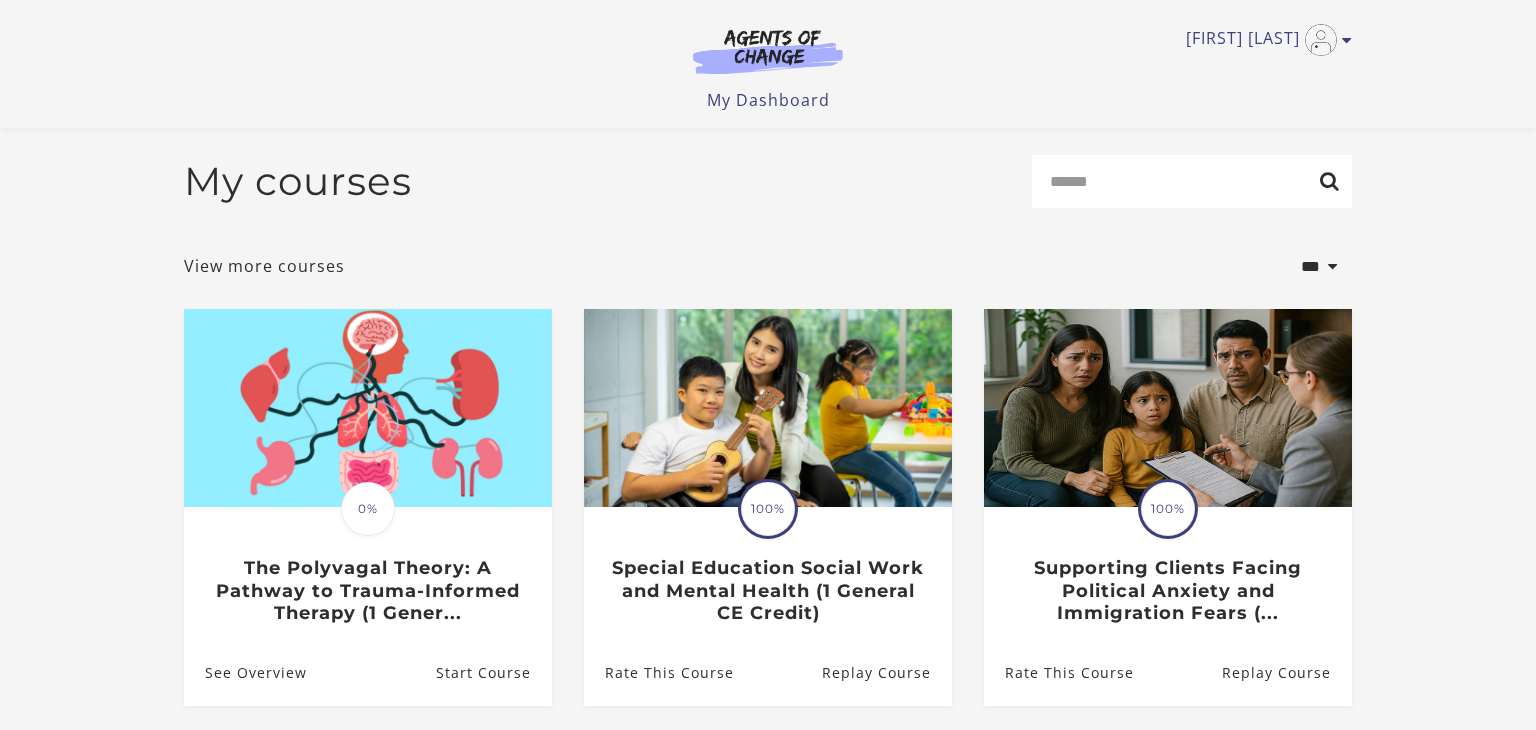 scroll, scrollTop: 184, scrollLeft: 0, axis: vertical 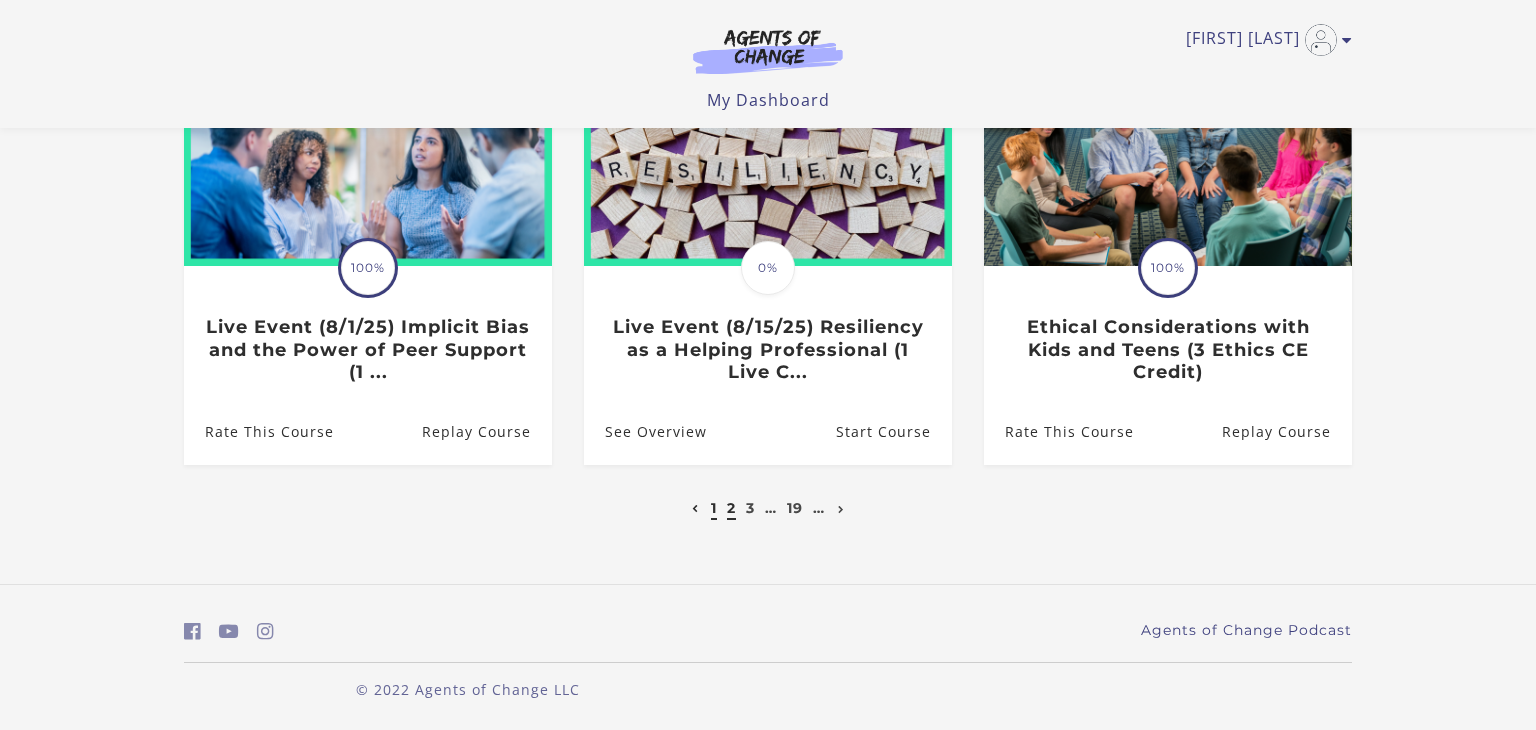 click on "2" at bounding box center [731, 508] 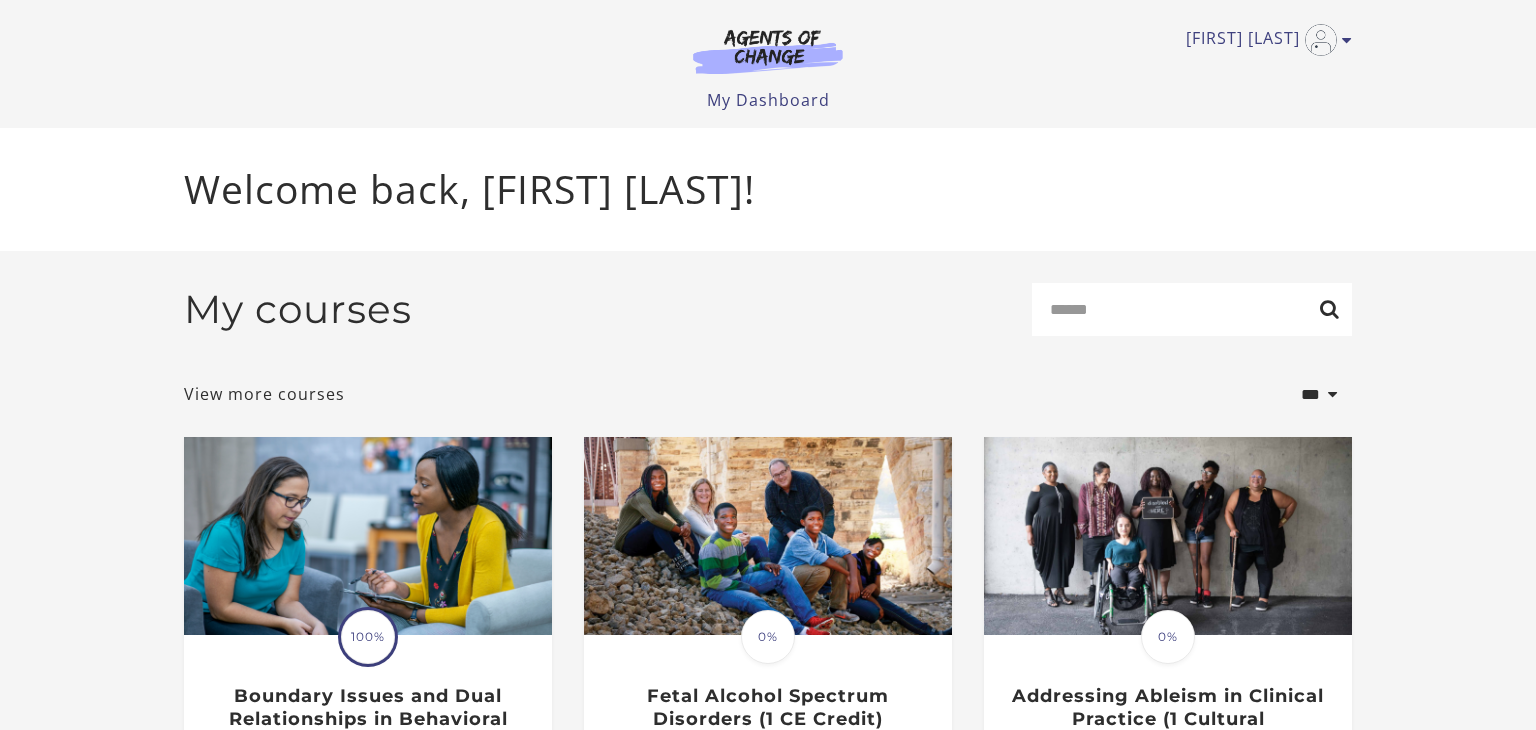 scroll, scrollTop: 0, scrollLeft: 0, axis: both 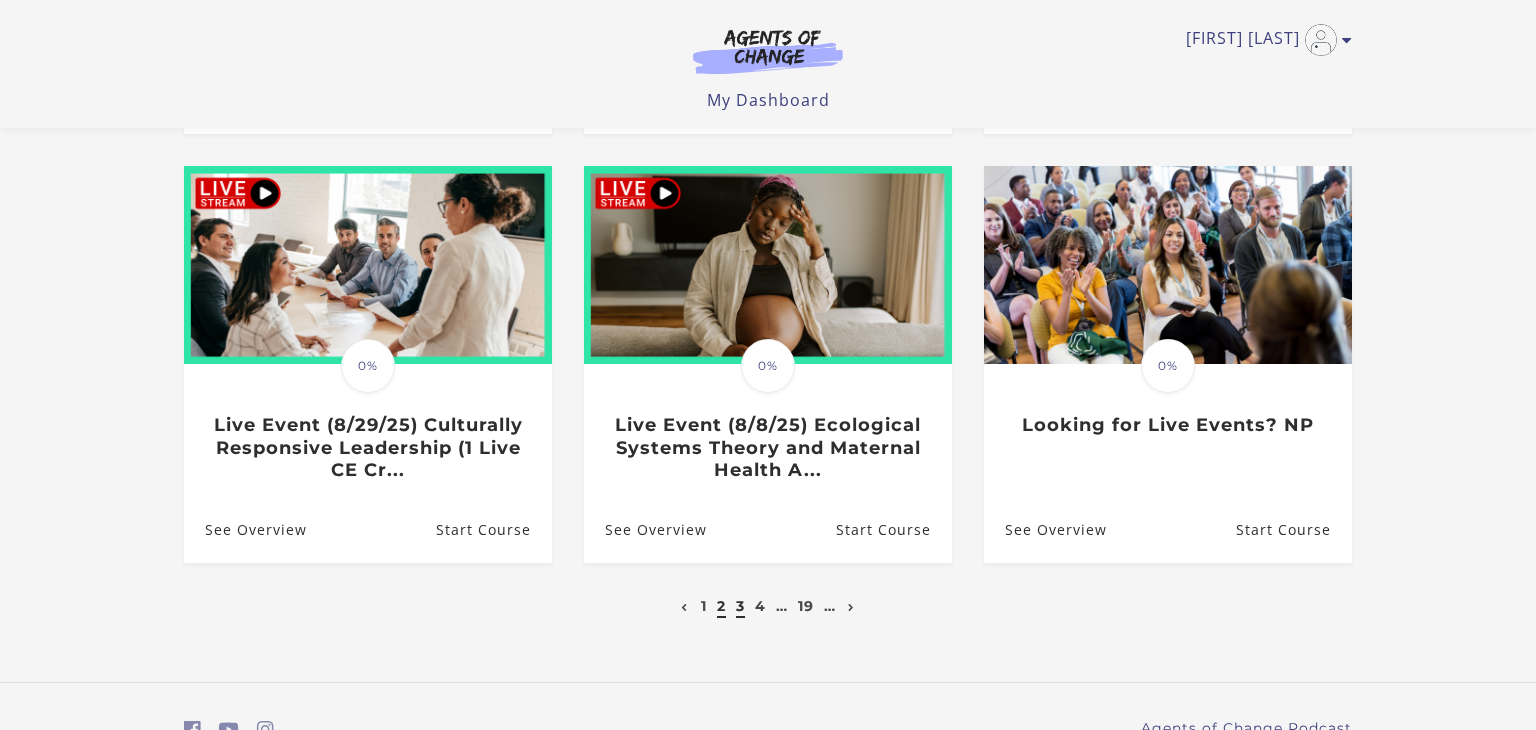 click on "3" at bounding box center (740, 606) 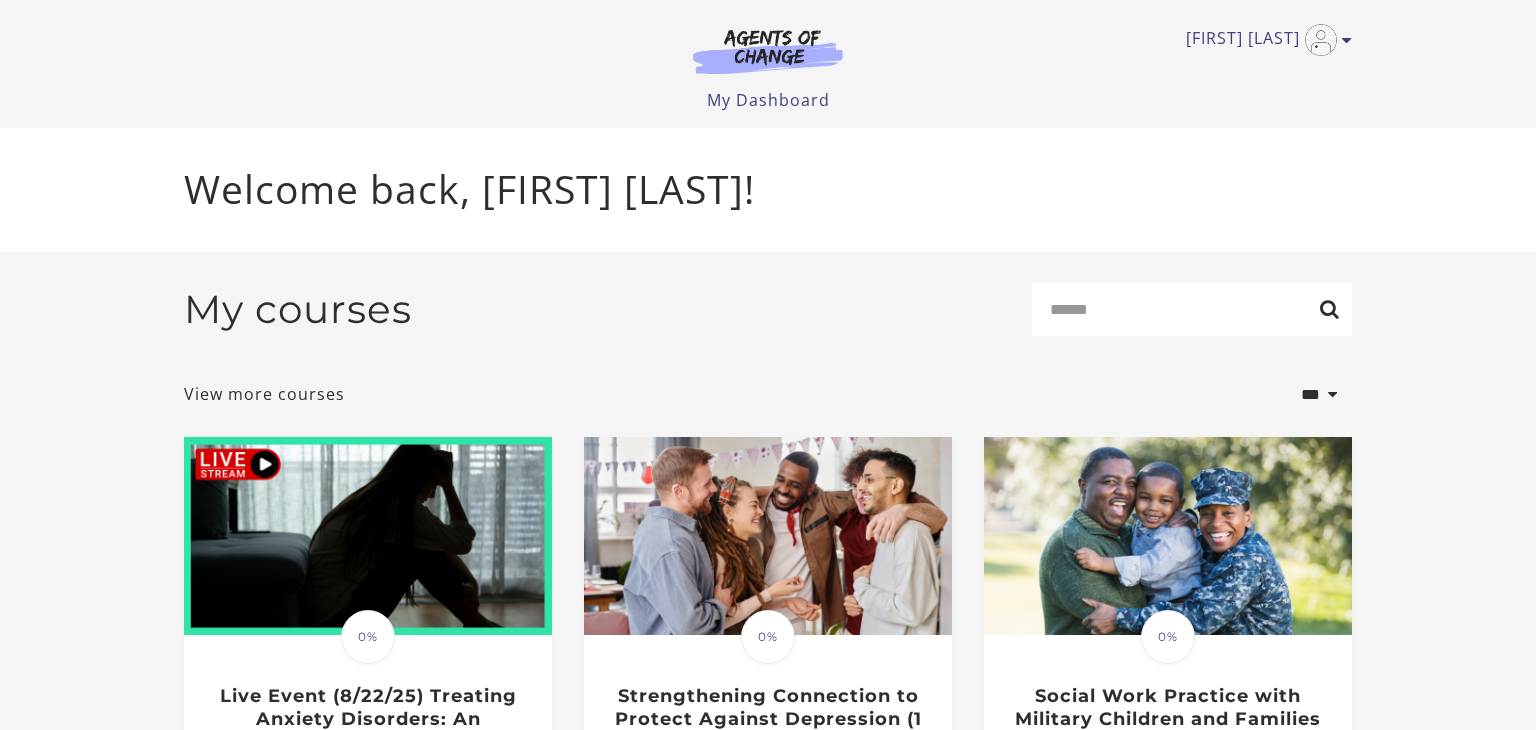 scroll, scrollTop: 0, scrollLeft: 0, axis: both 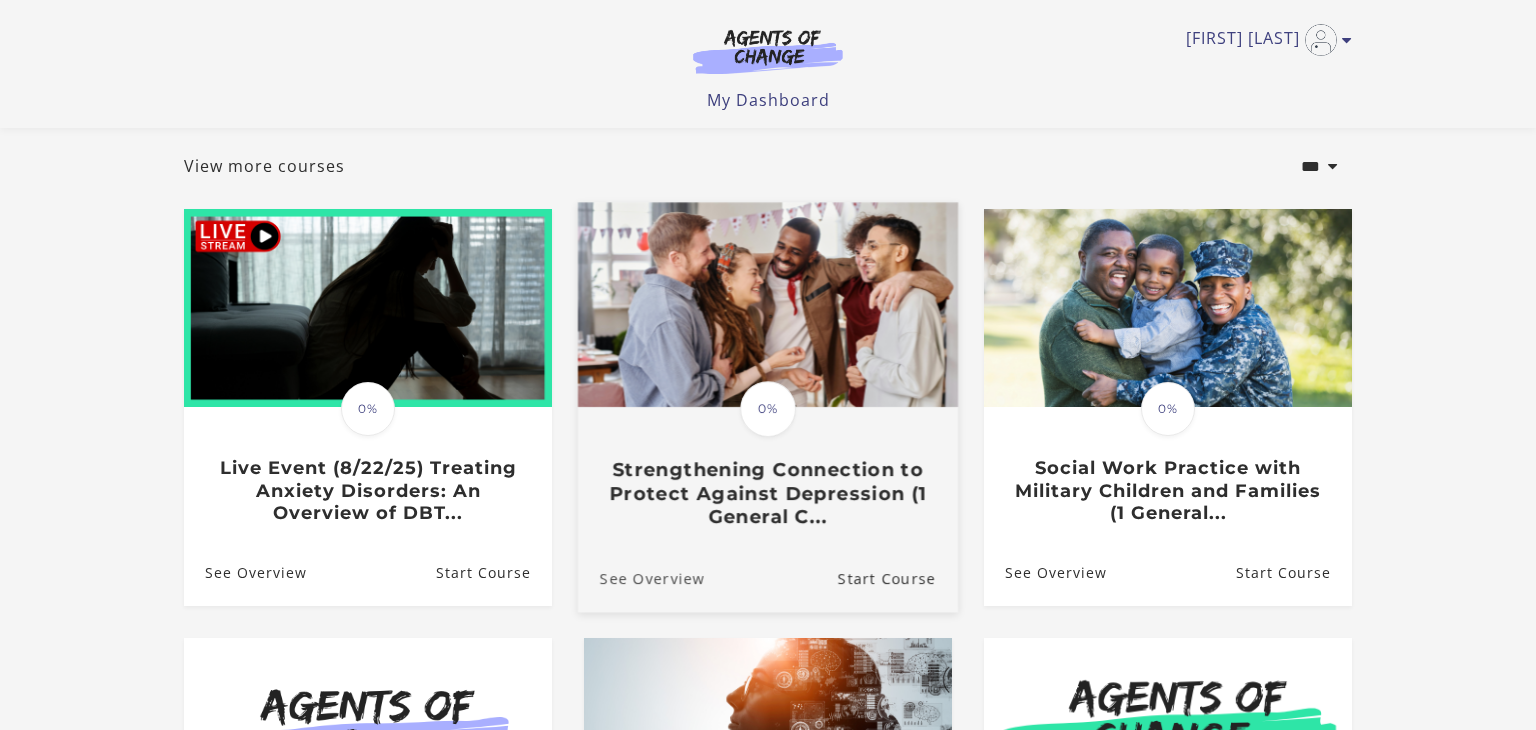 click on "See Overview" at bounding box center (641, 578) 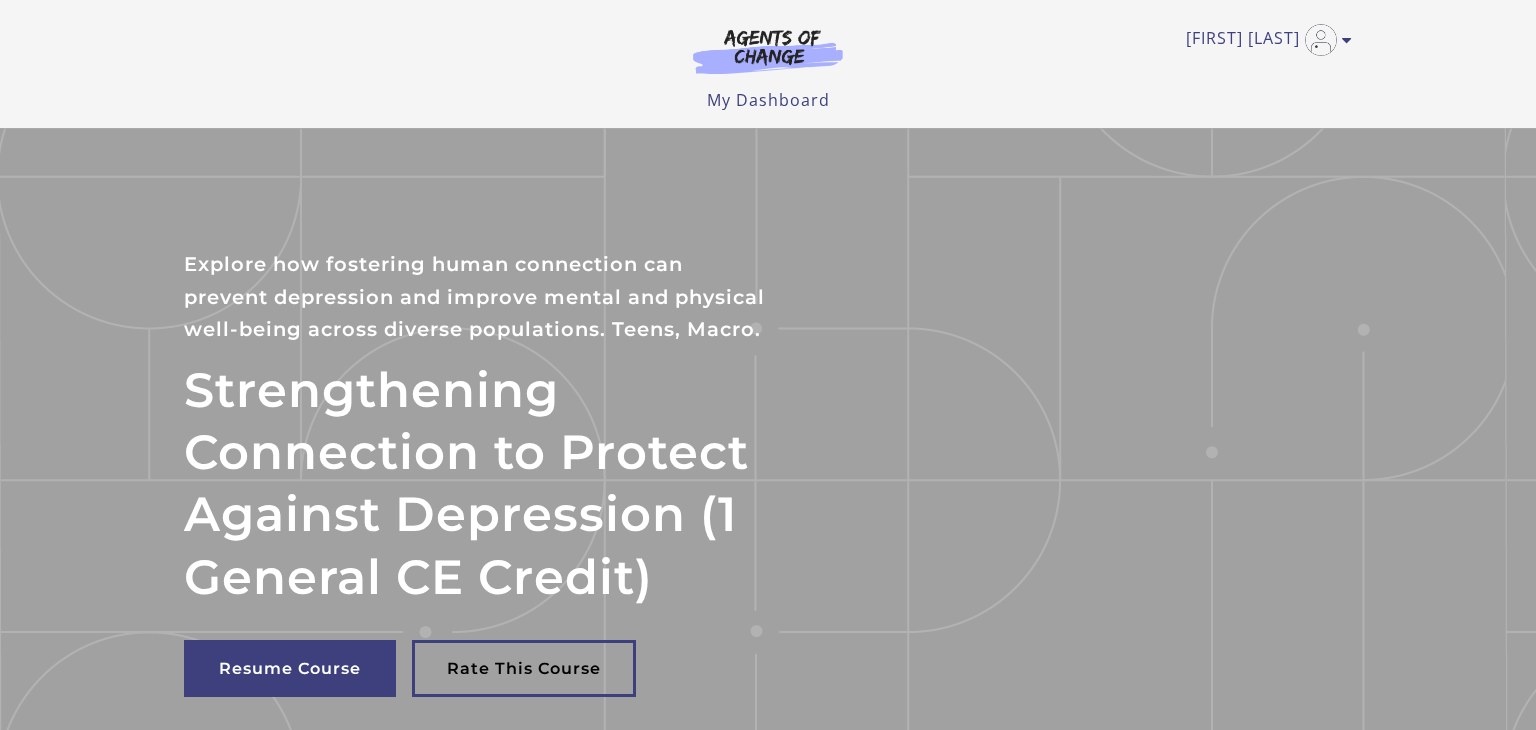 scroll, scrollTop: 0, scrollLeft: 0, axis: both 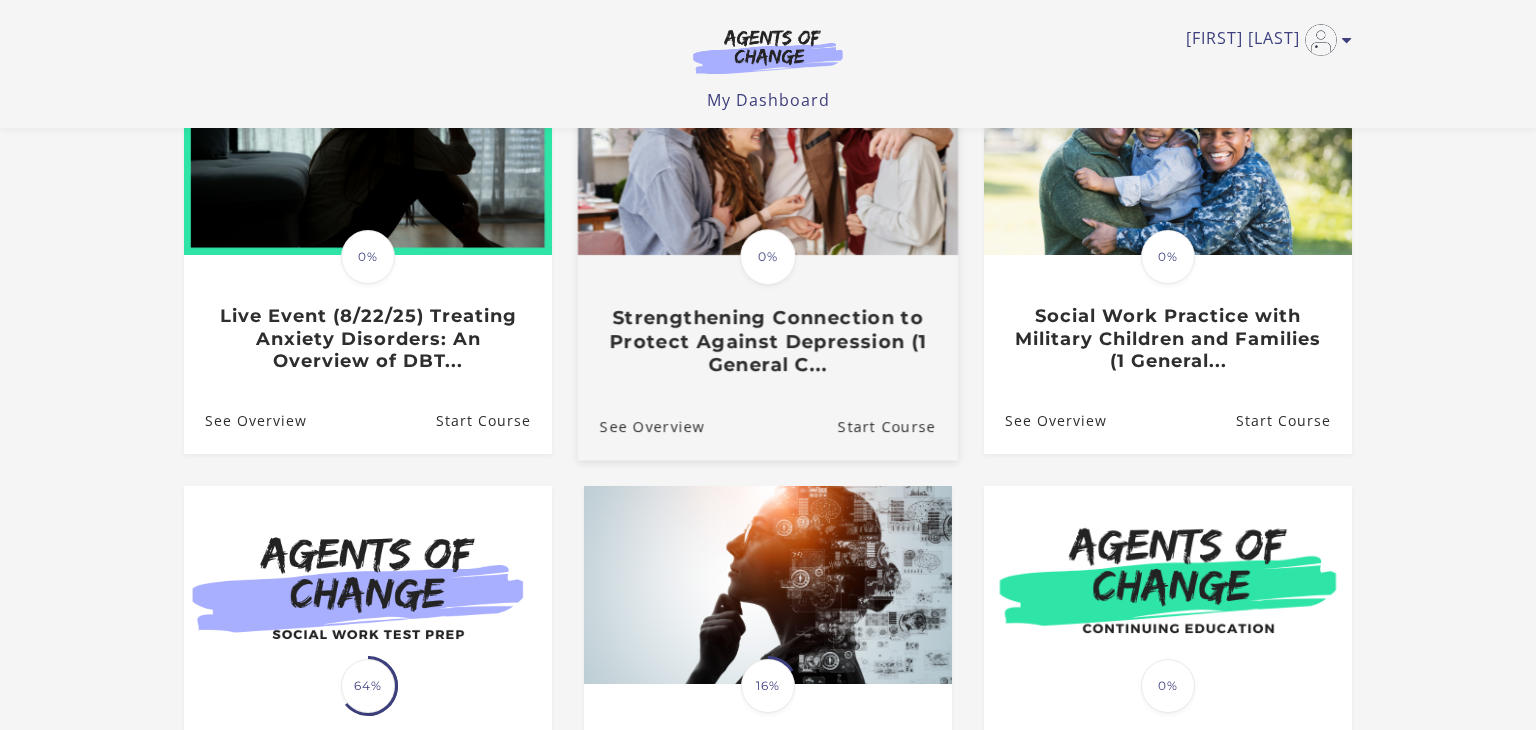 click on "Strengthening Connection to Protect Against Depression (1 General C..." at bounding box center (768, 342) 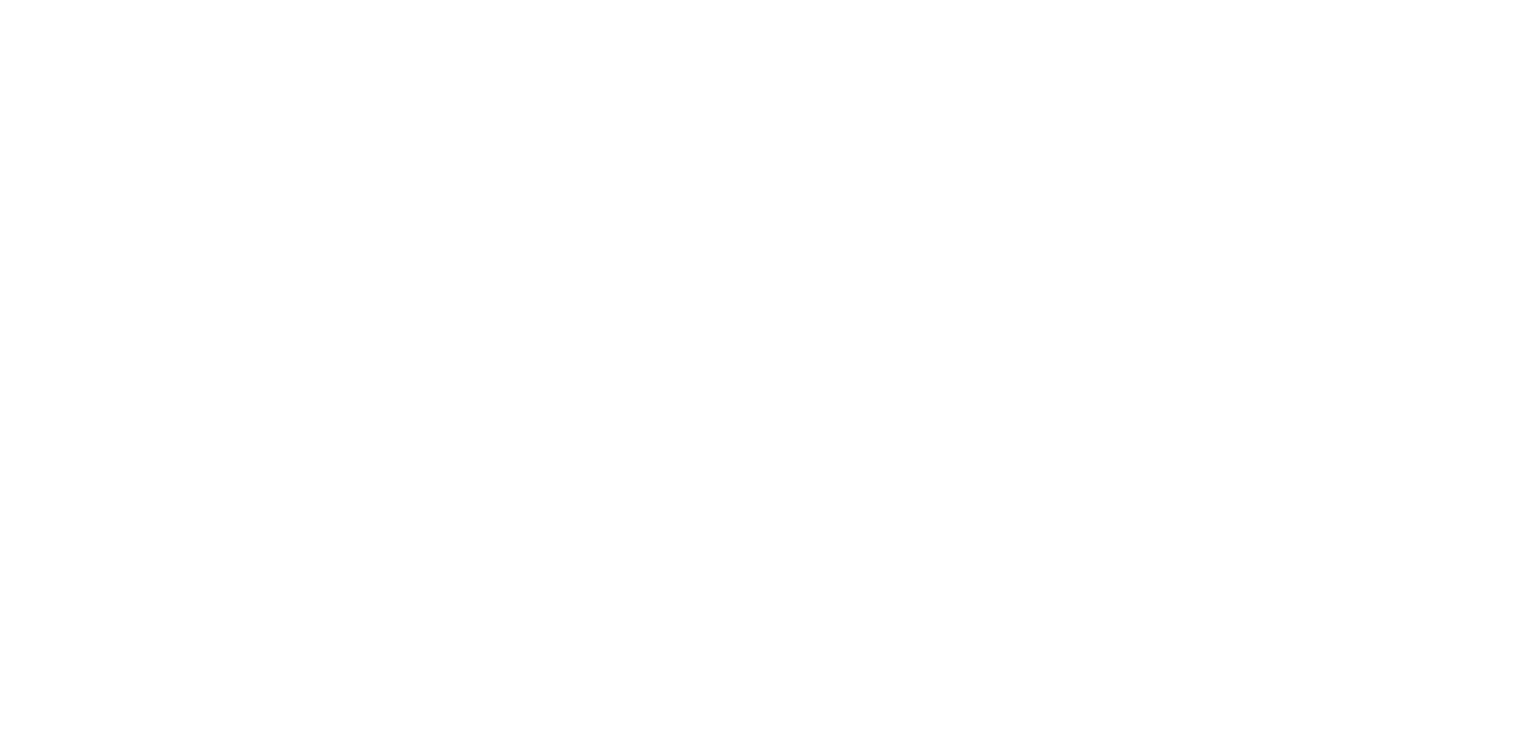scroll, scrollTop: 0, scrollLeft: 0, axis: both 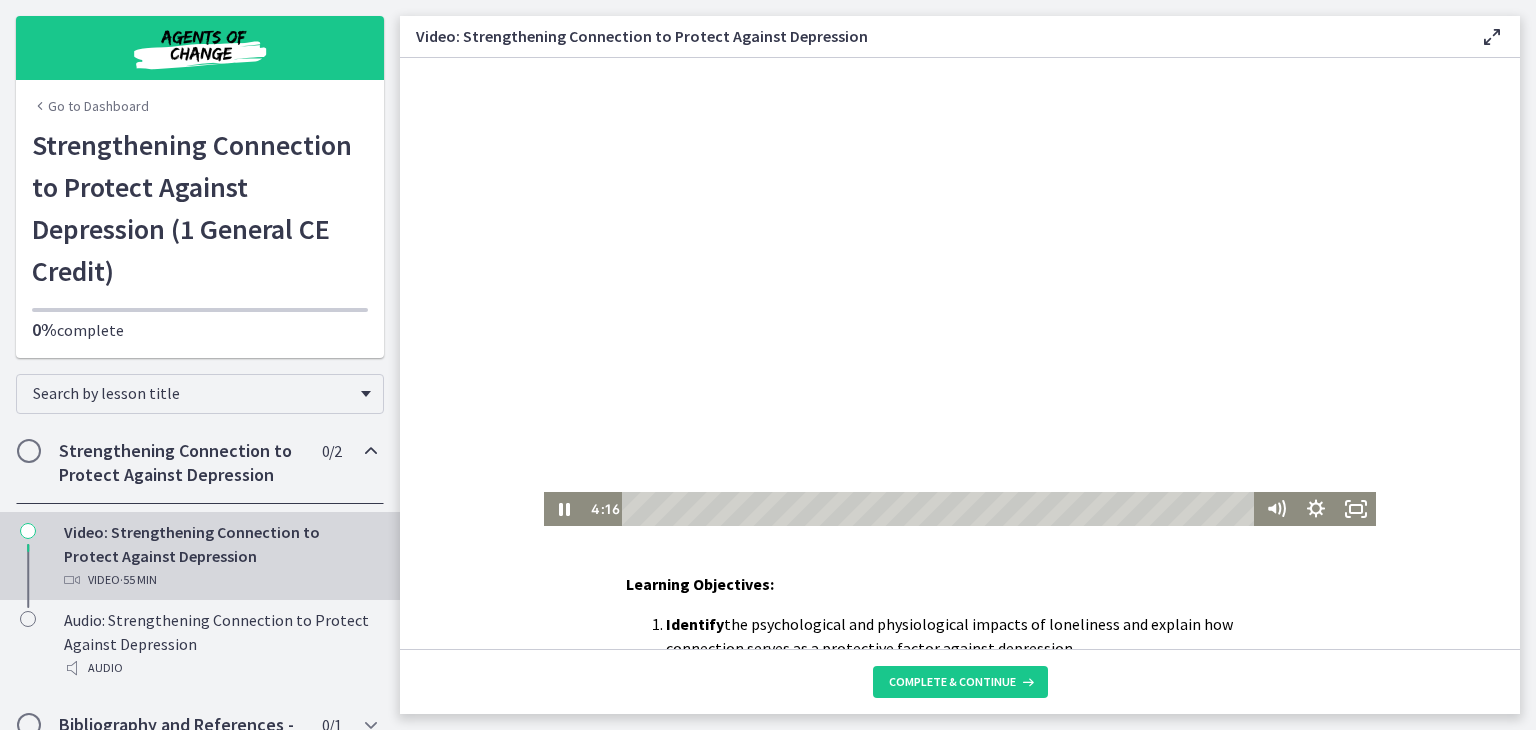 click at bounding box center (960, 292) 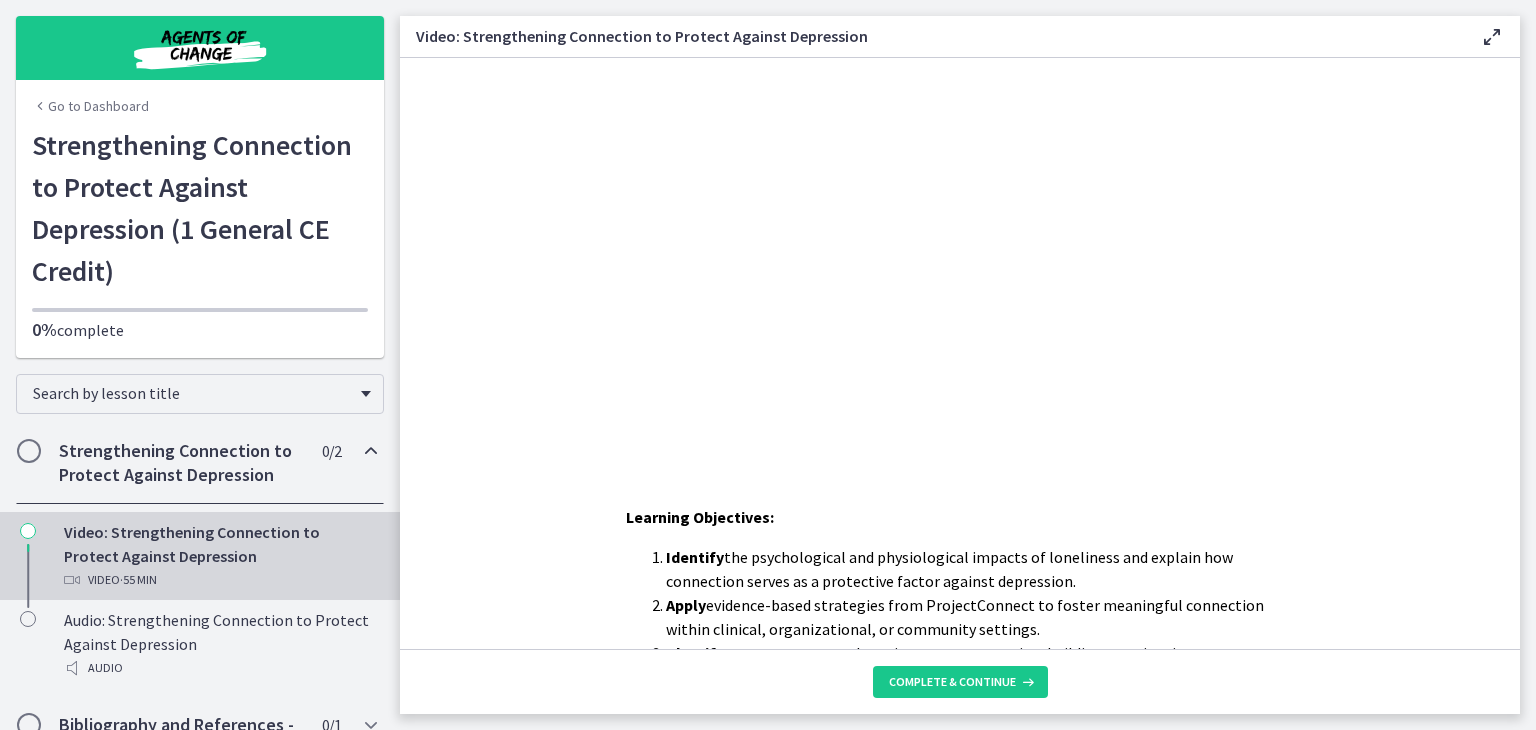 scroll, scrollTop: 0, scrollLeft: 0, axis: both 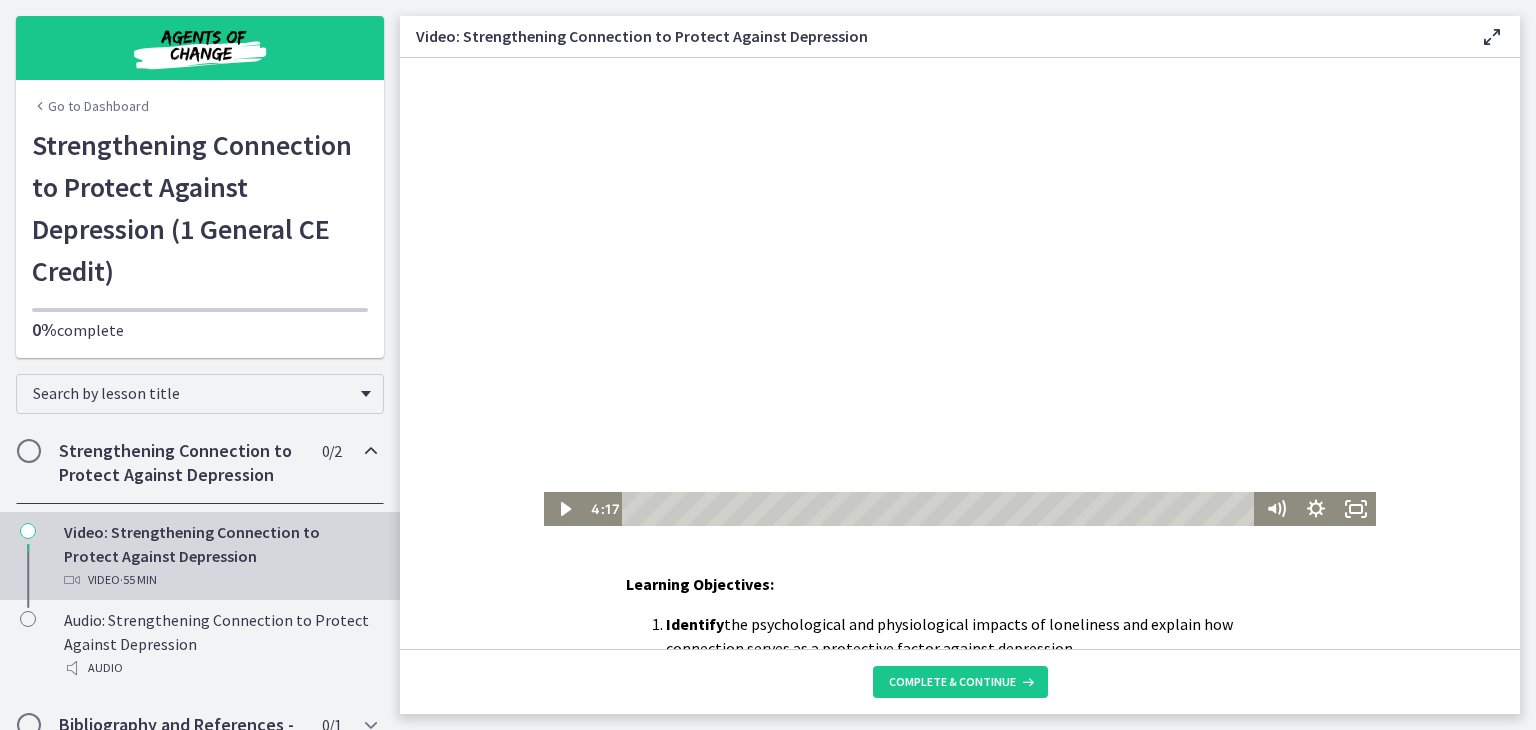click at bounding box center [960, 292] 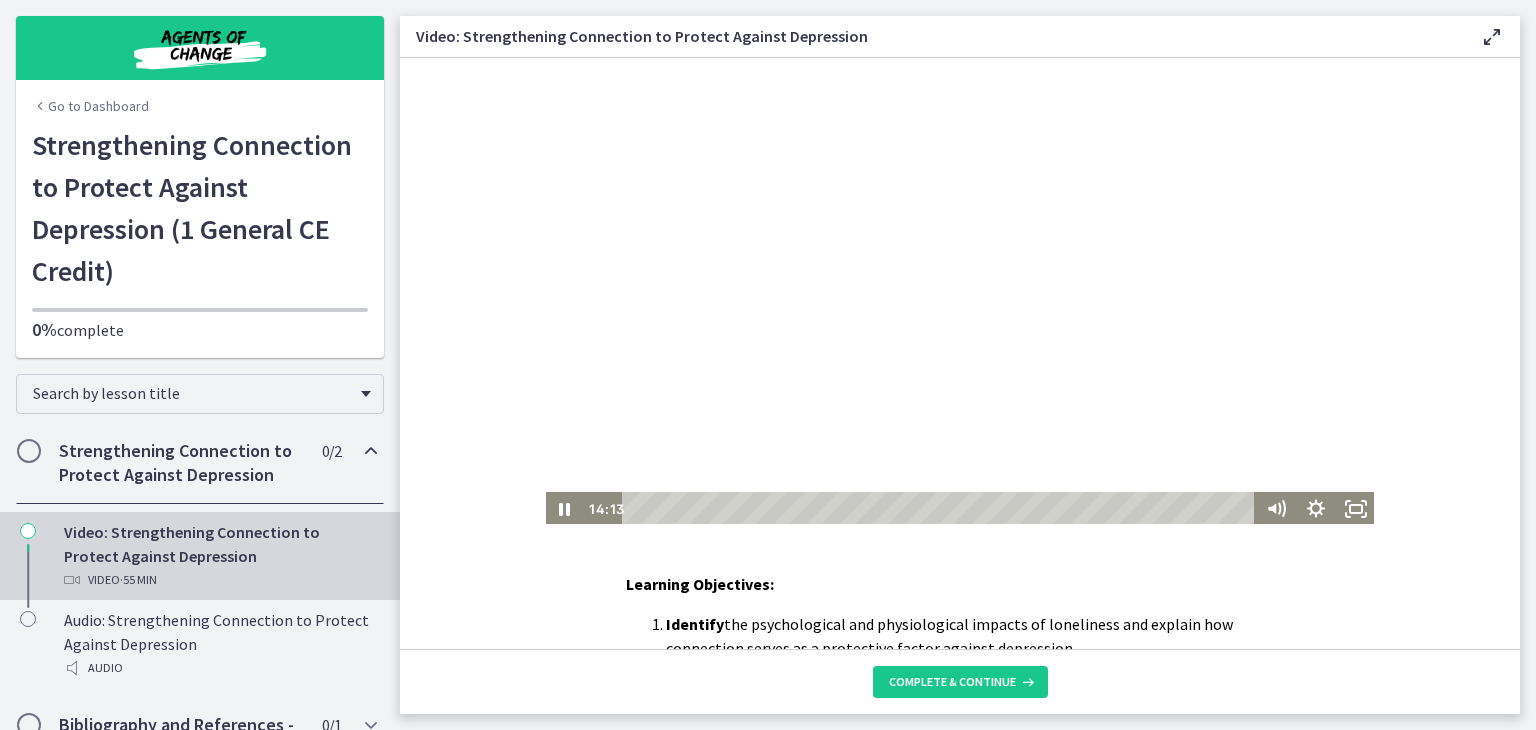 click at bounding box center [960, 292] 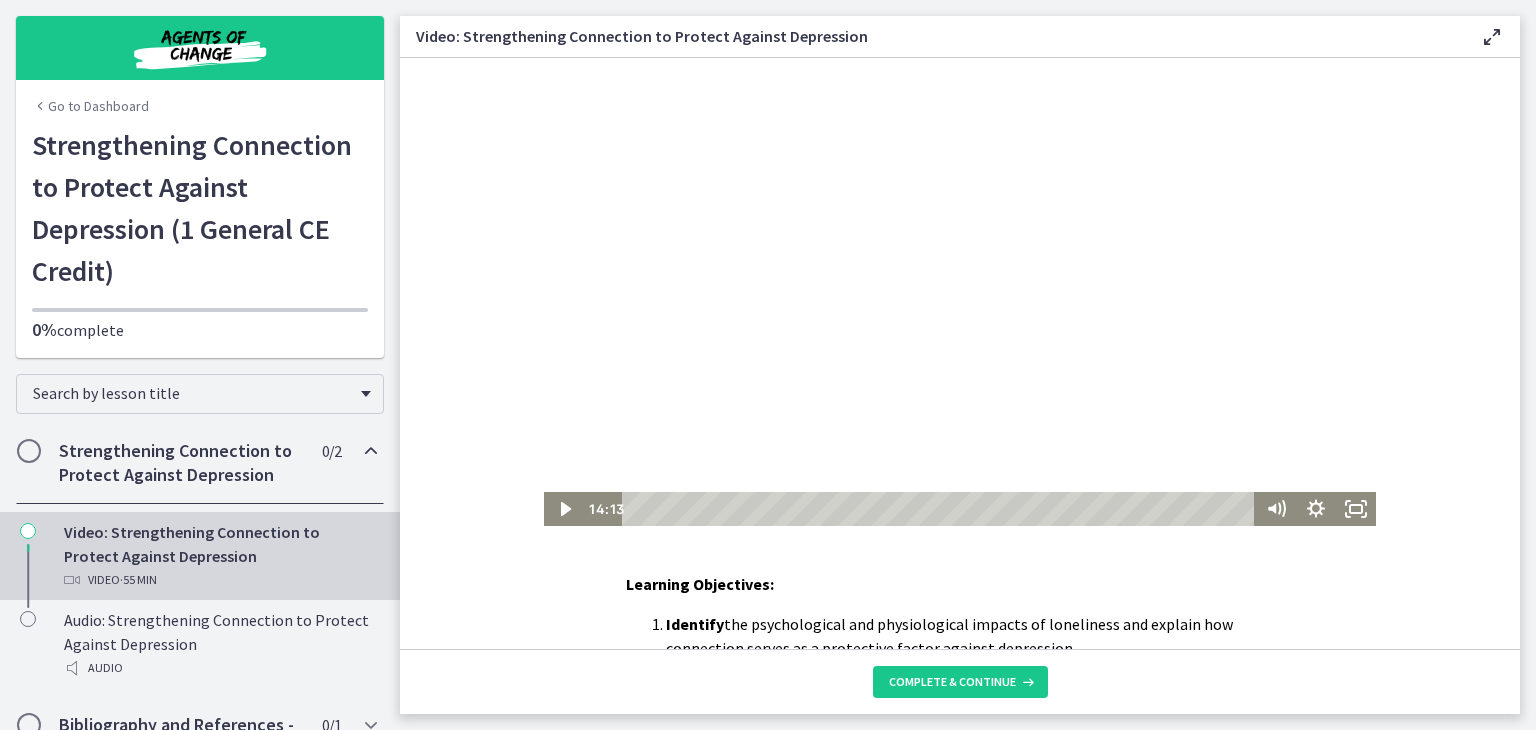 click at bounding box center [960, 292] 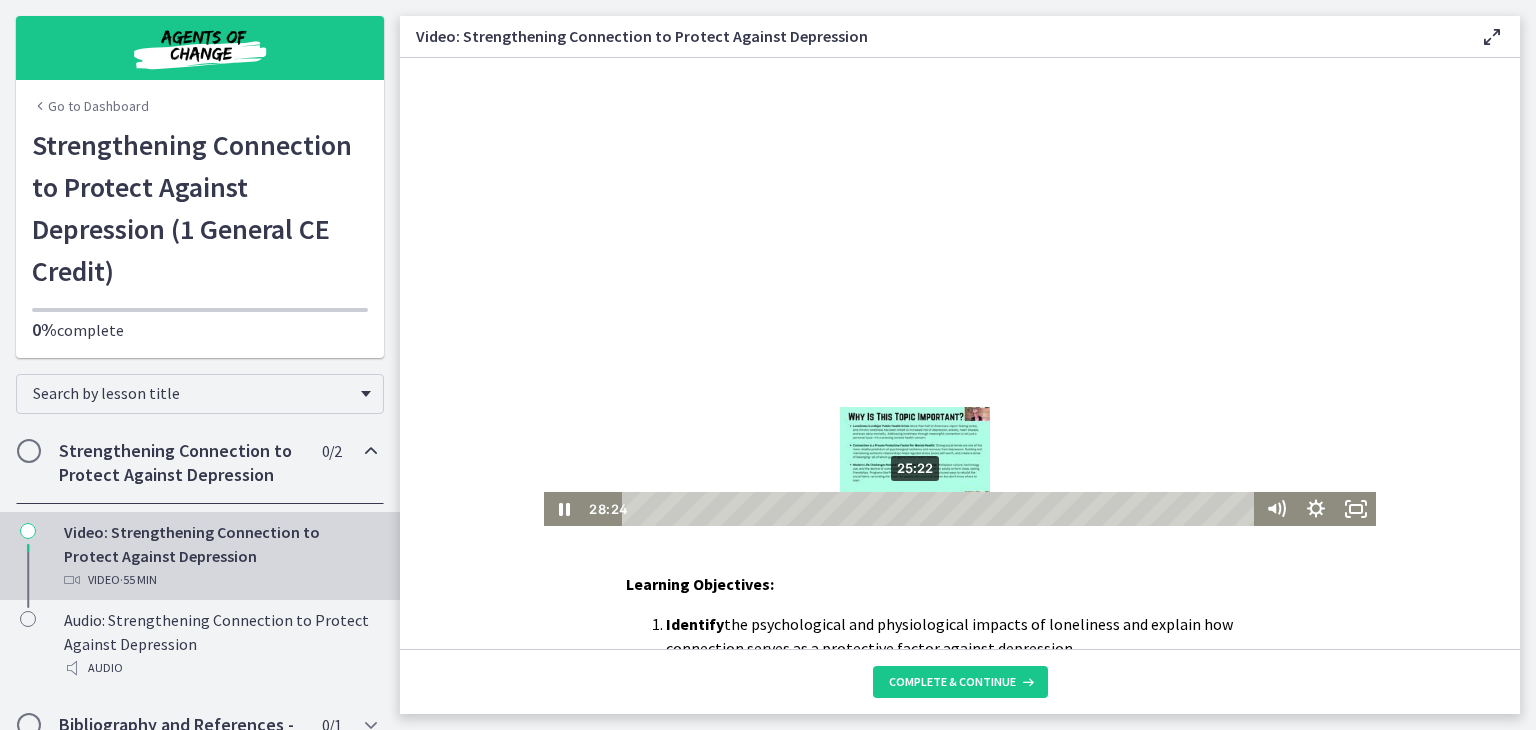 click on "25:22" at bounding box center (941, 509) 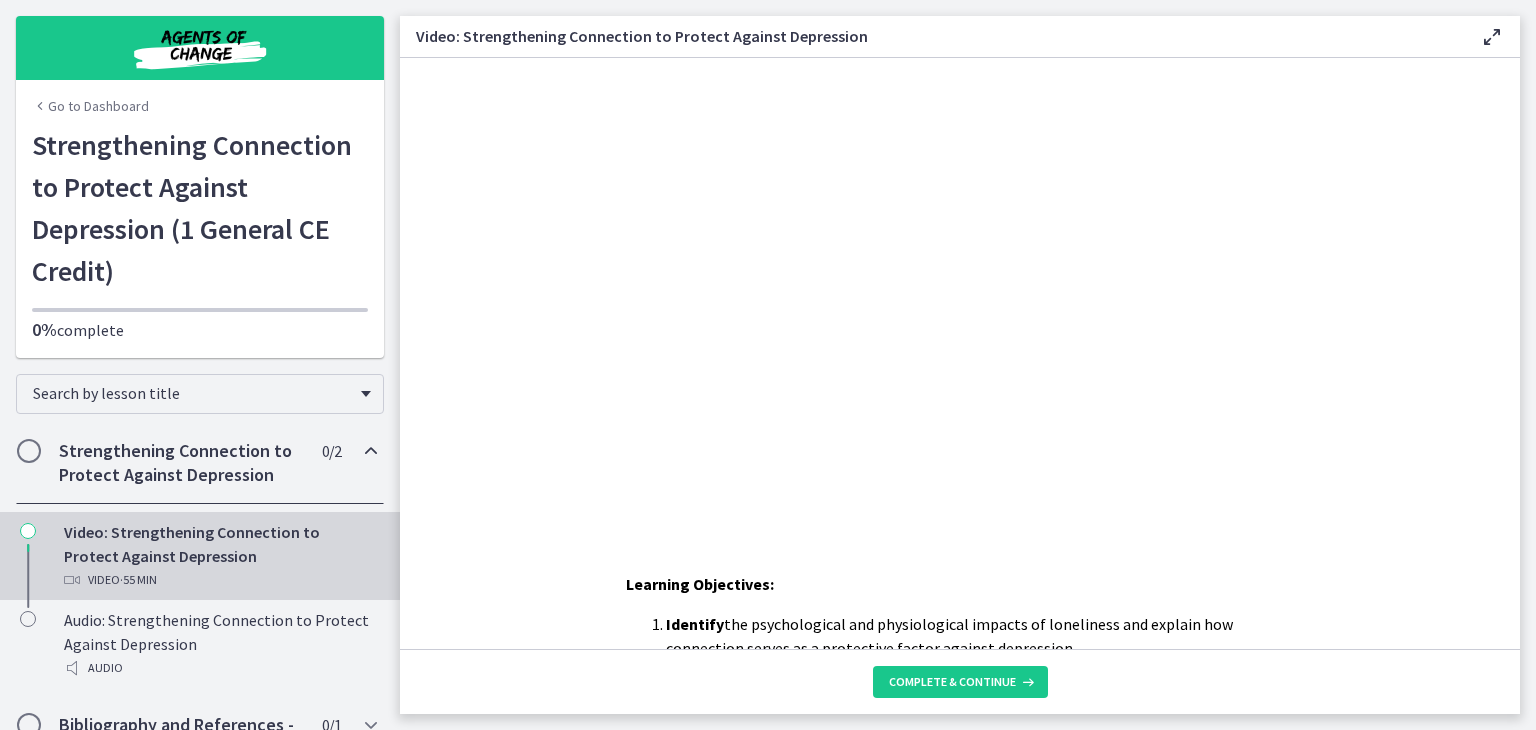 click at bounding box center [960, 292] 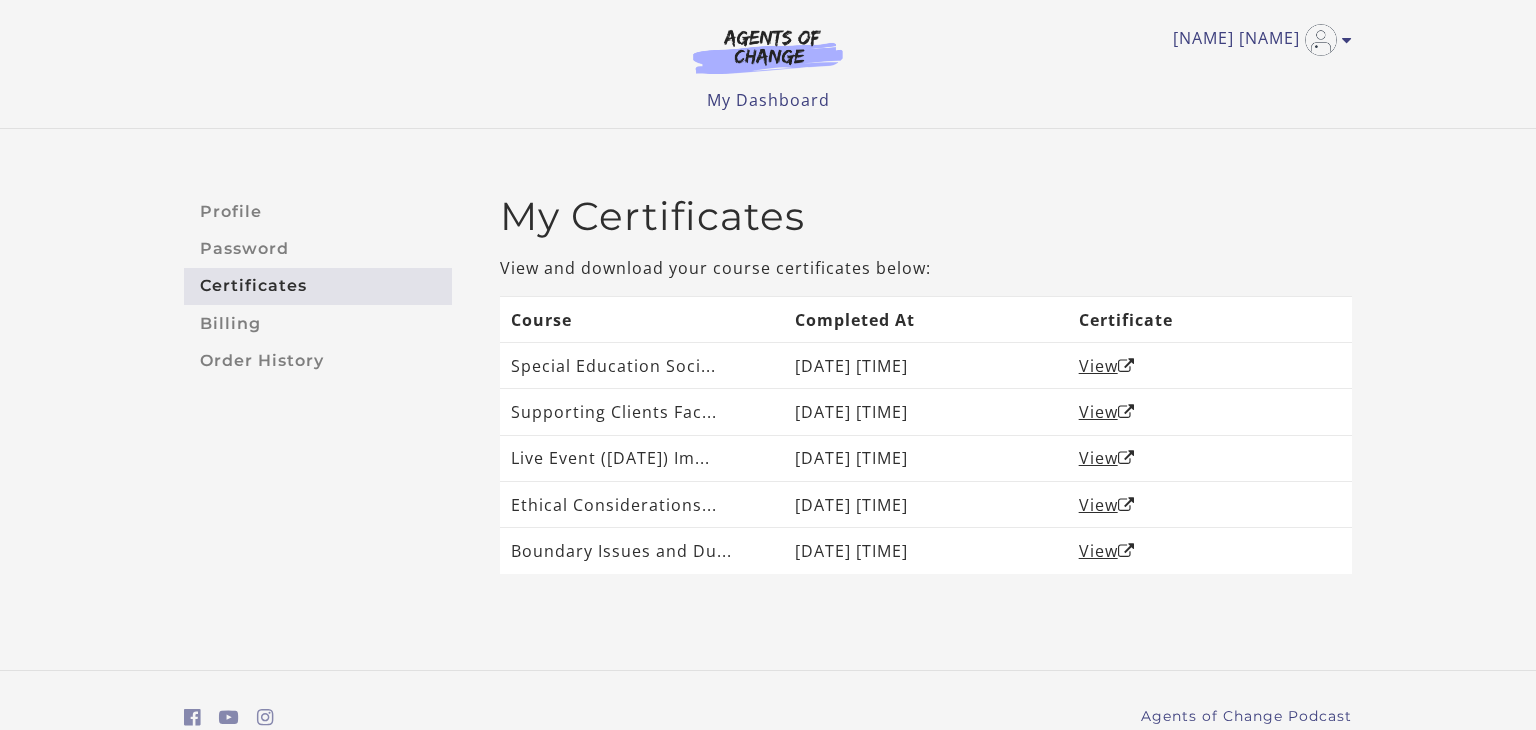 scroll, scrollTop: 0, scrollLeft: 0, axis: both 